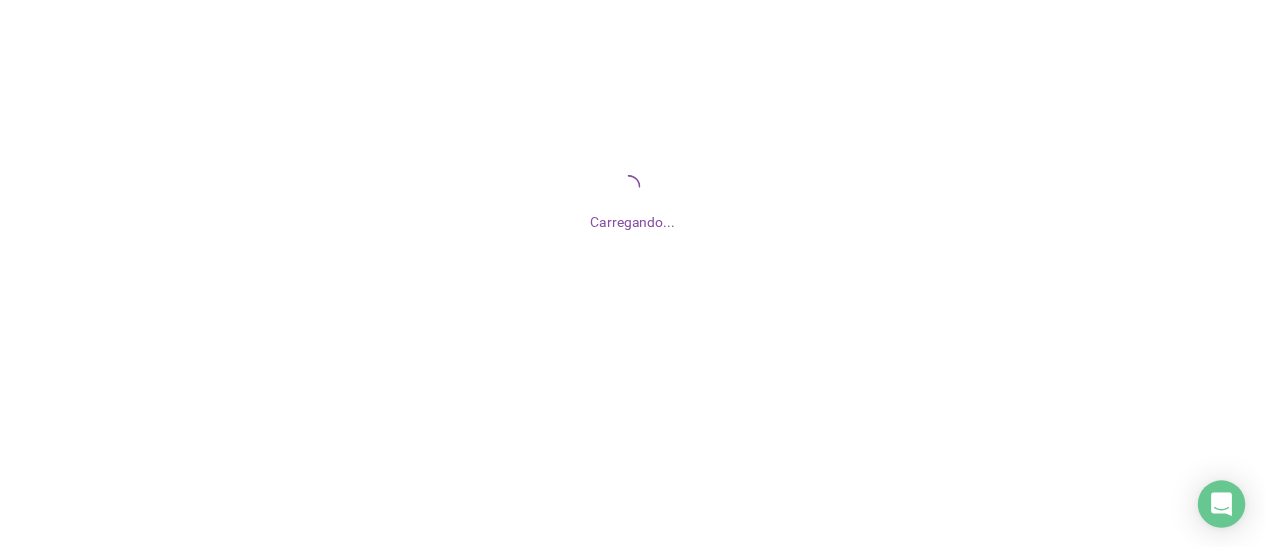 scroll, scrollTop: 0, scrollLeft: 0, axis: both 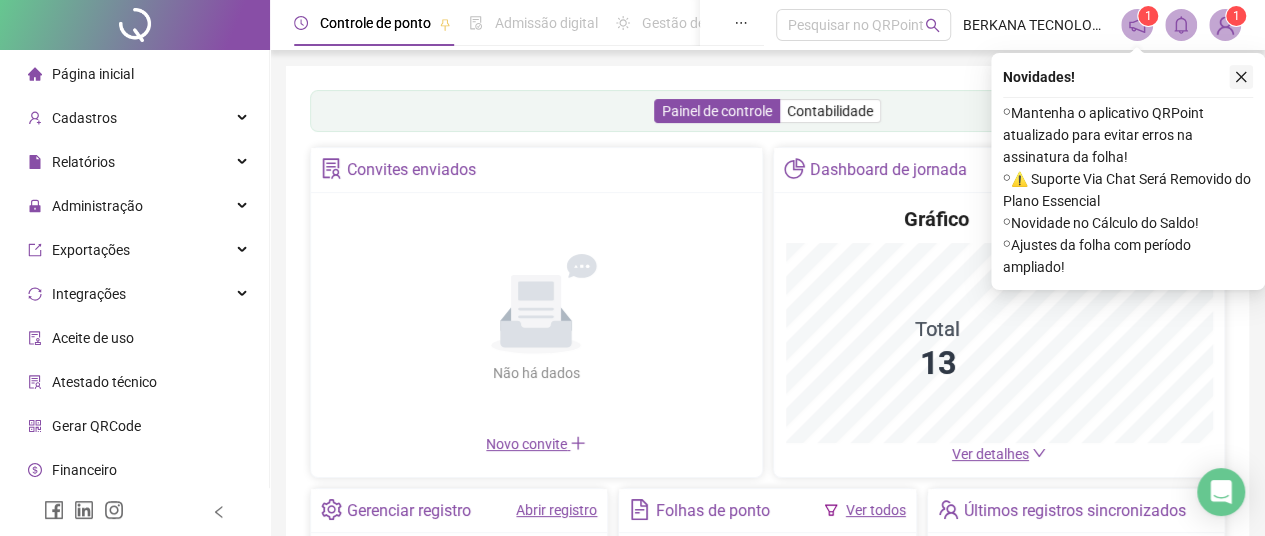 click 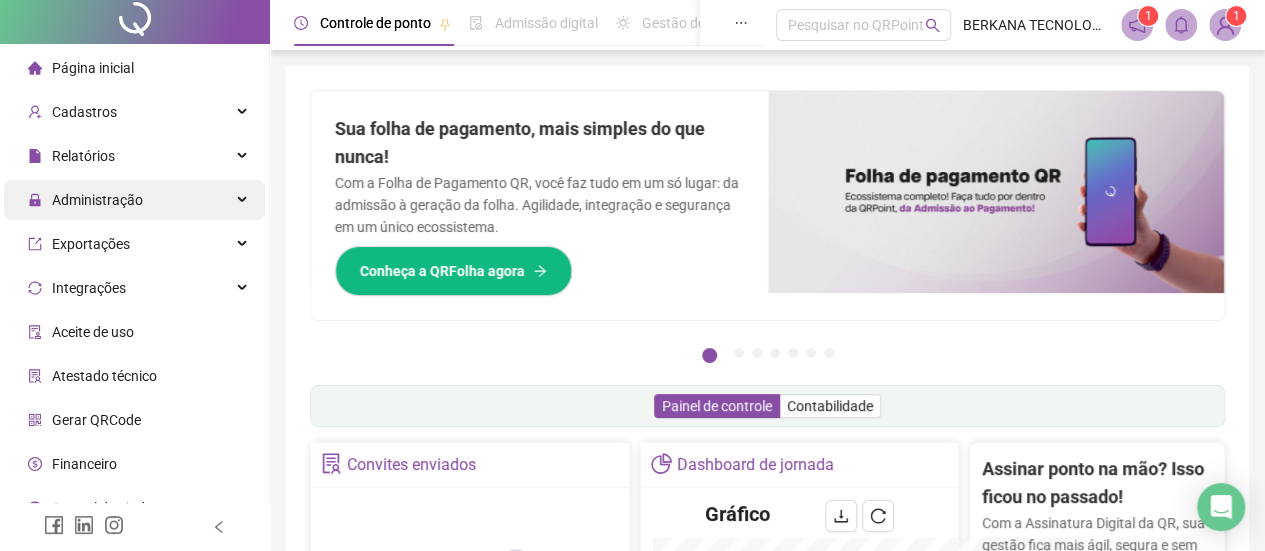 scroll, scrollTop: 0, scrollLeft: 0, axis: both 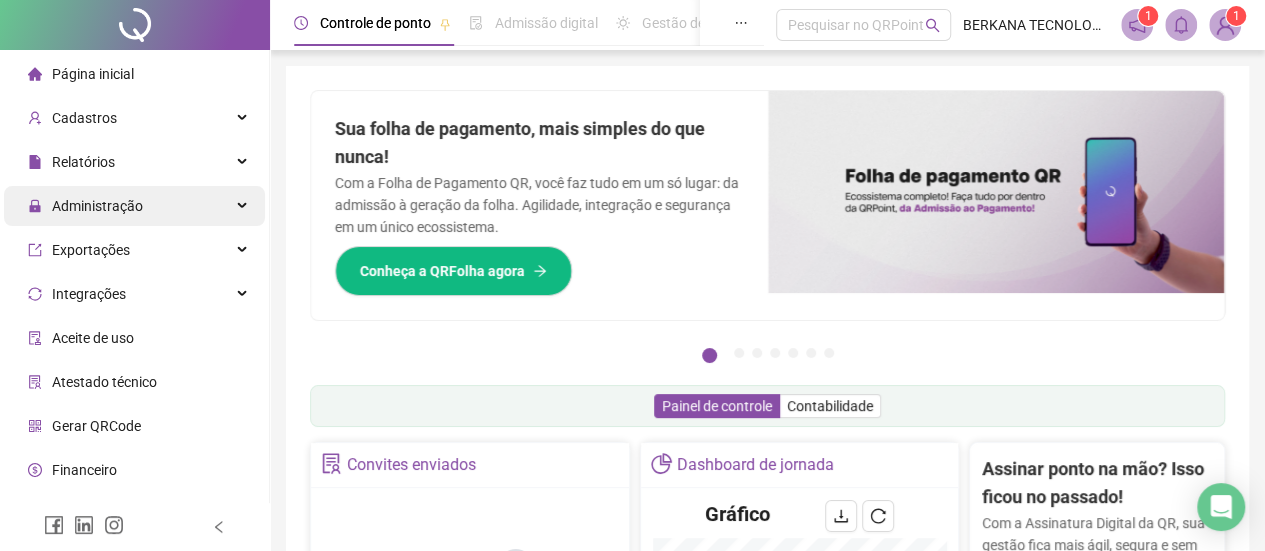 click on "Administração" at bounding box center (134, 206) 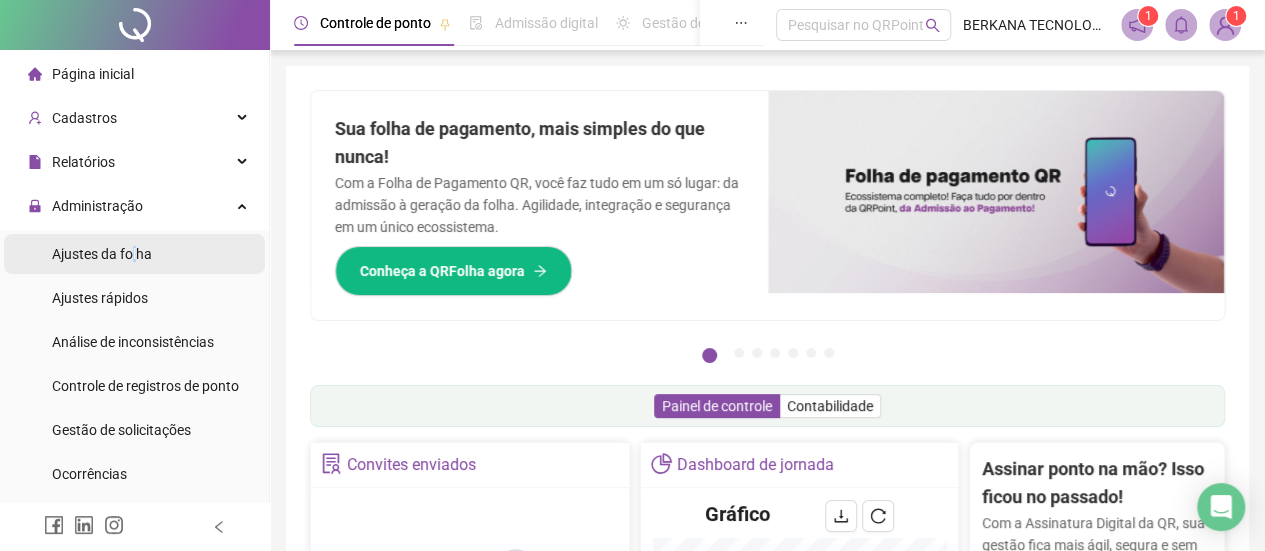click on "Ajustes da folha" at bounding box center [102, 254] 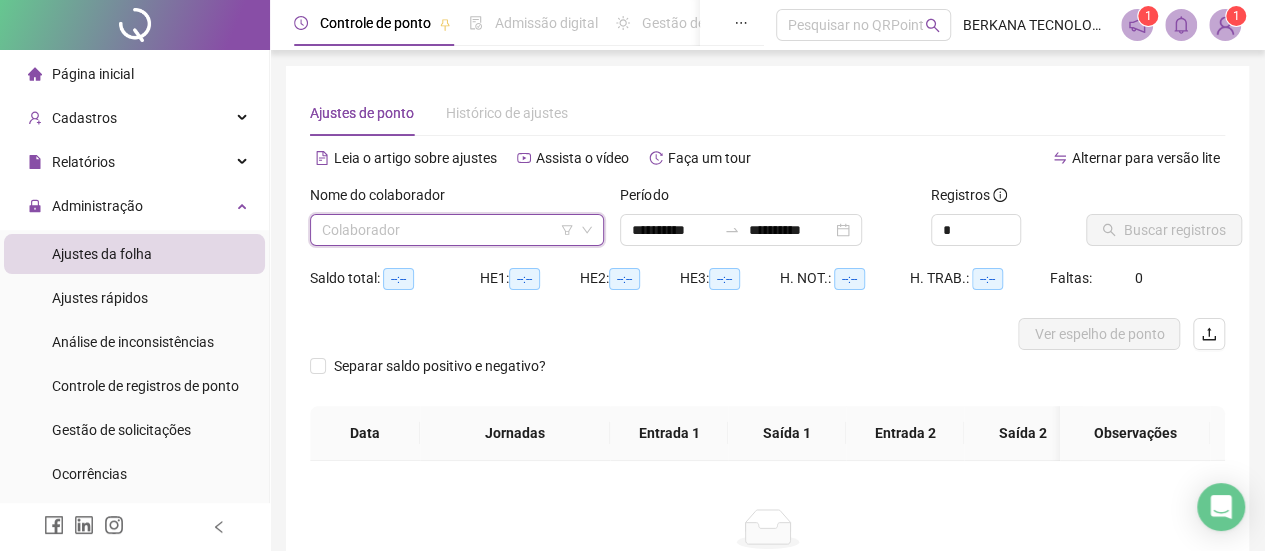 click at bounding box center [448, 230] 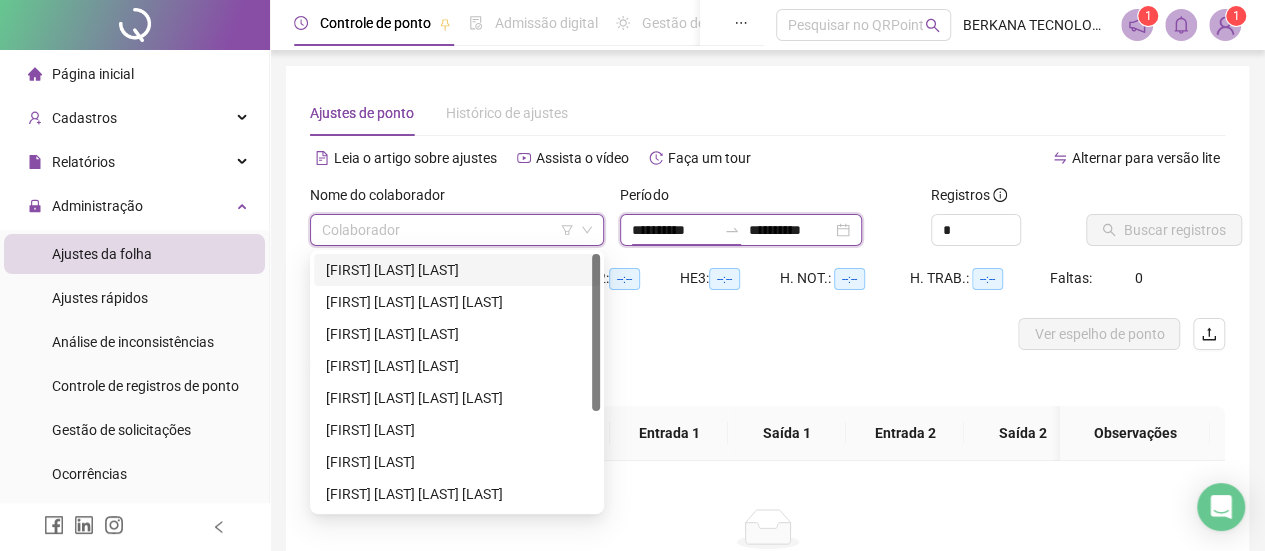 click on "**********" at bounding box center (674, 230) 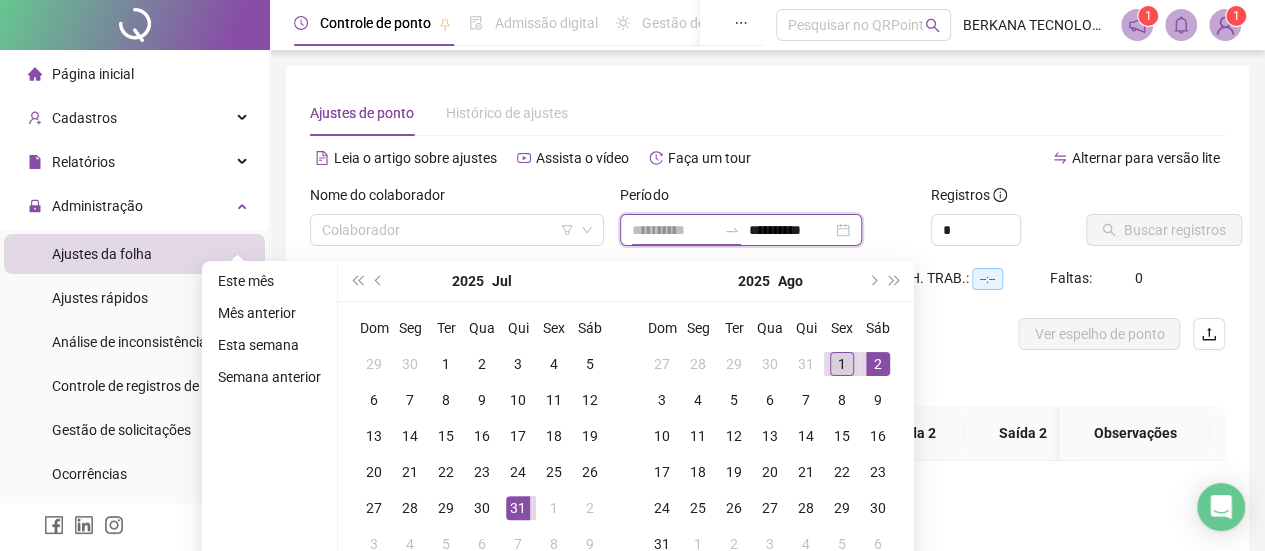 type on "**********" 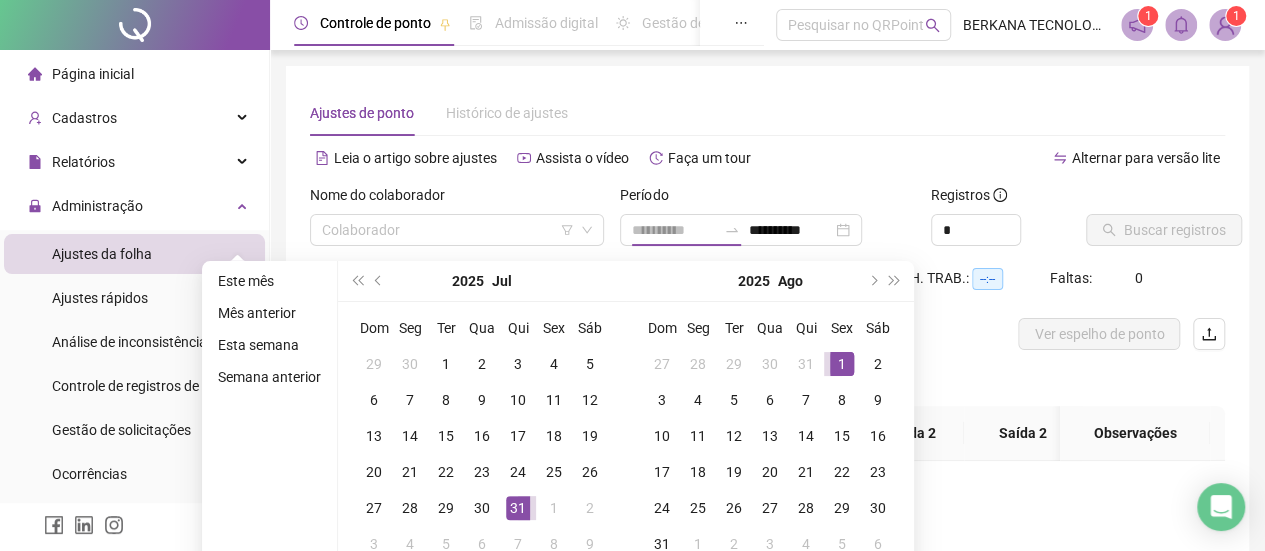 click on "1" at bounding box center (842, 364) 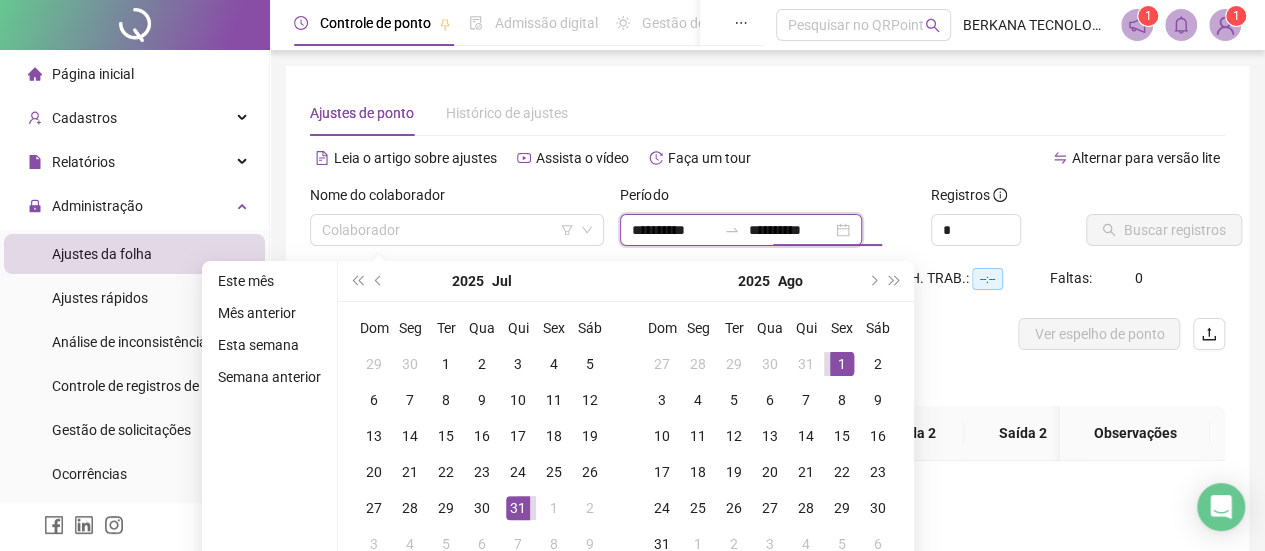 type on "**********" 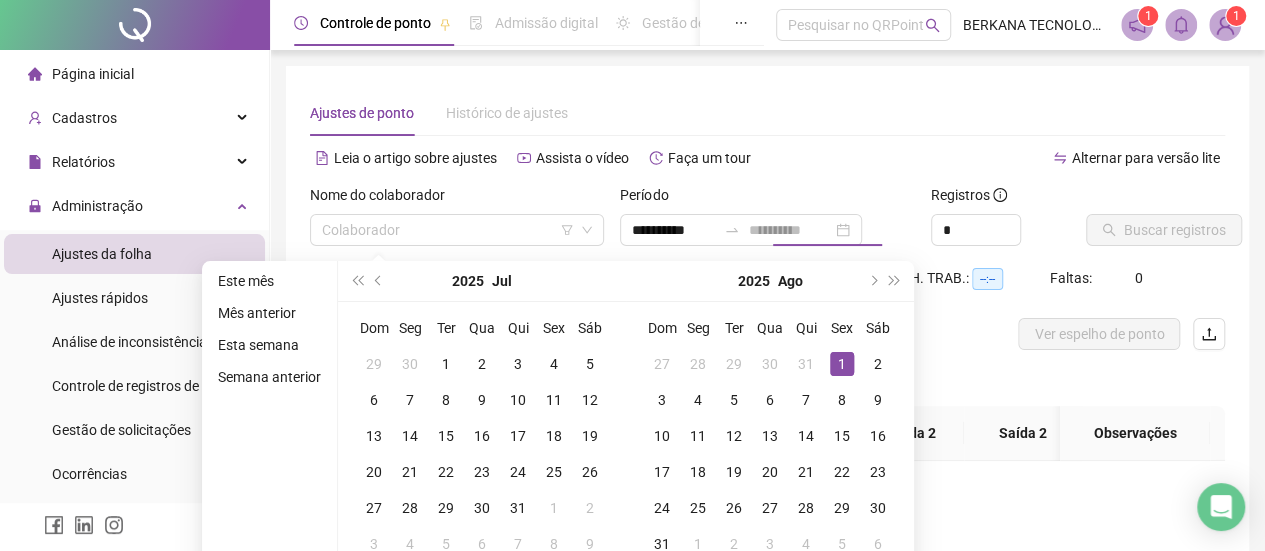 click on "1" at bounding box center (842, 364) 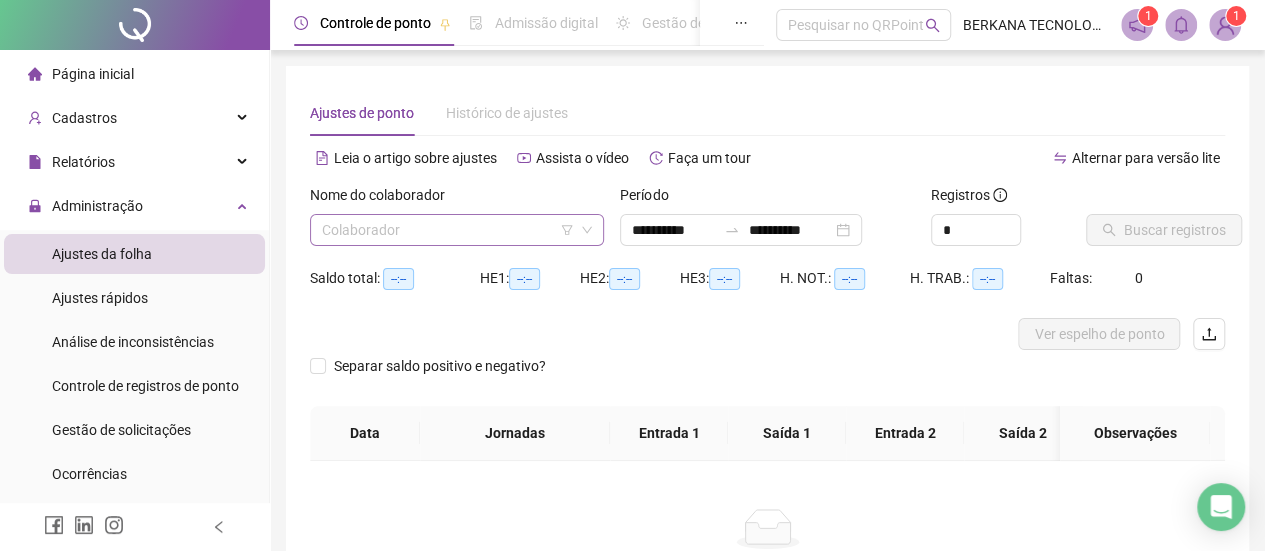 click at bounding box center [448, 230] 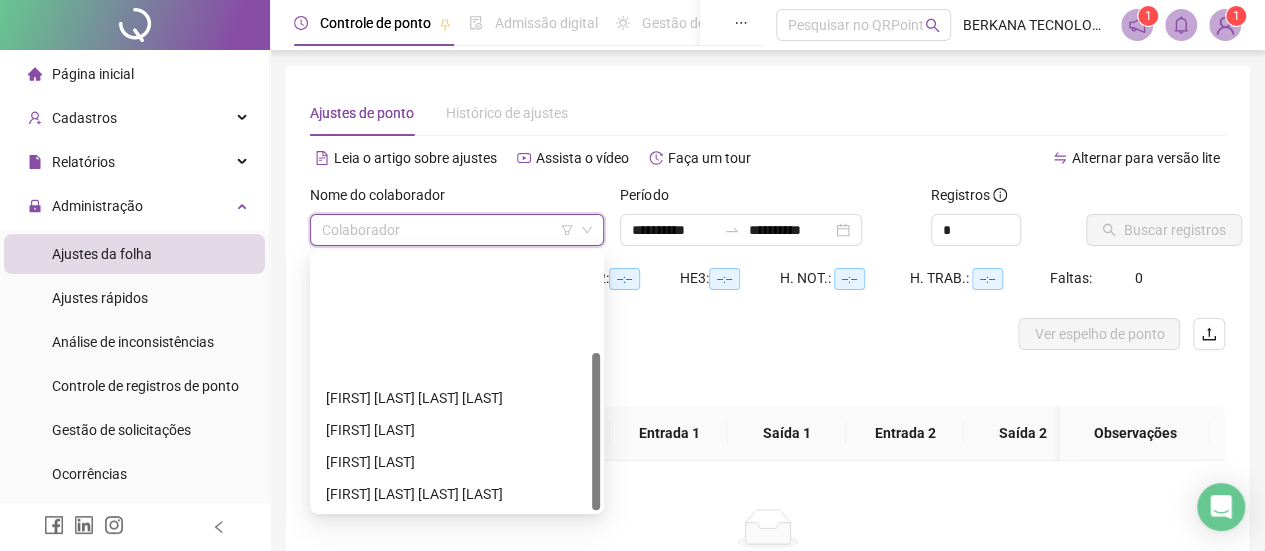 scroll, scrollTop: 160, scrollLeft: 0, axis: vertical 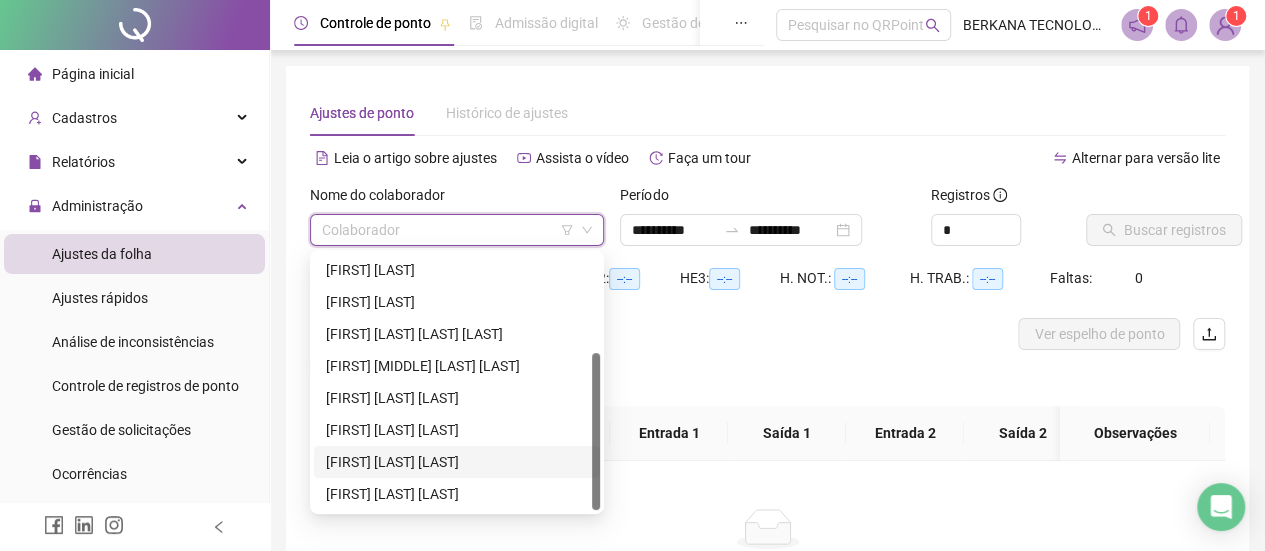 click on "[FIRST] [LAST] [LAST]" at bounding box center (457, 462) 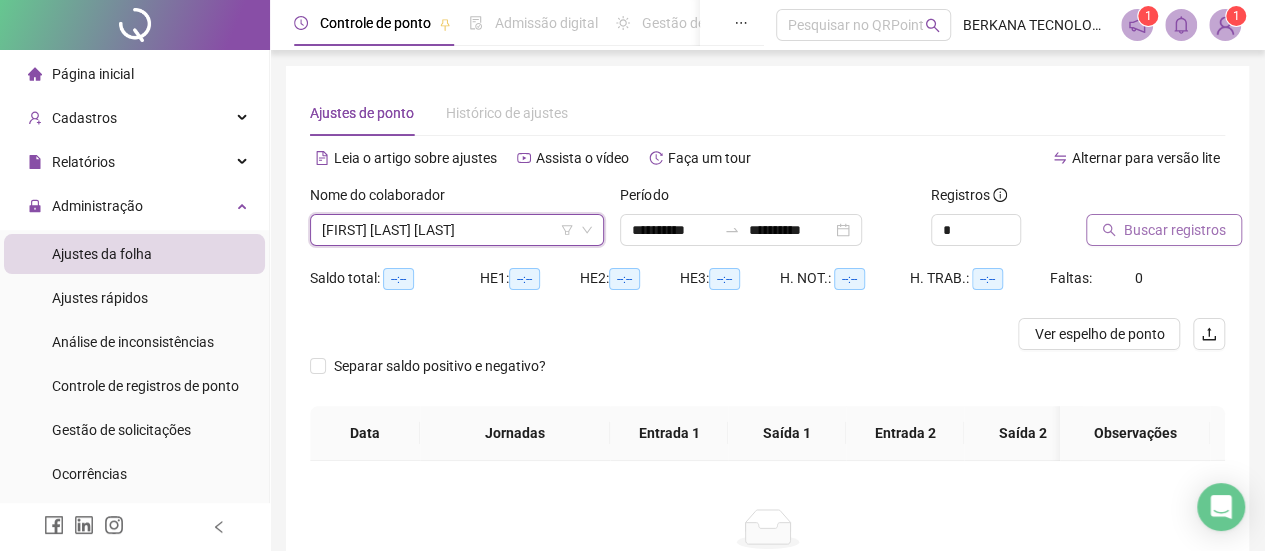 click on "Buscar registros" at bounding box center [1175, 230] 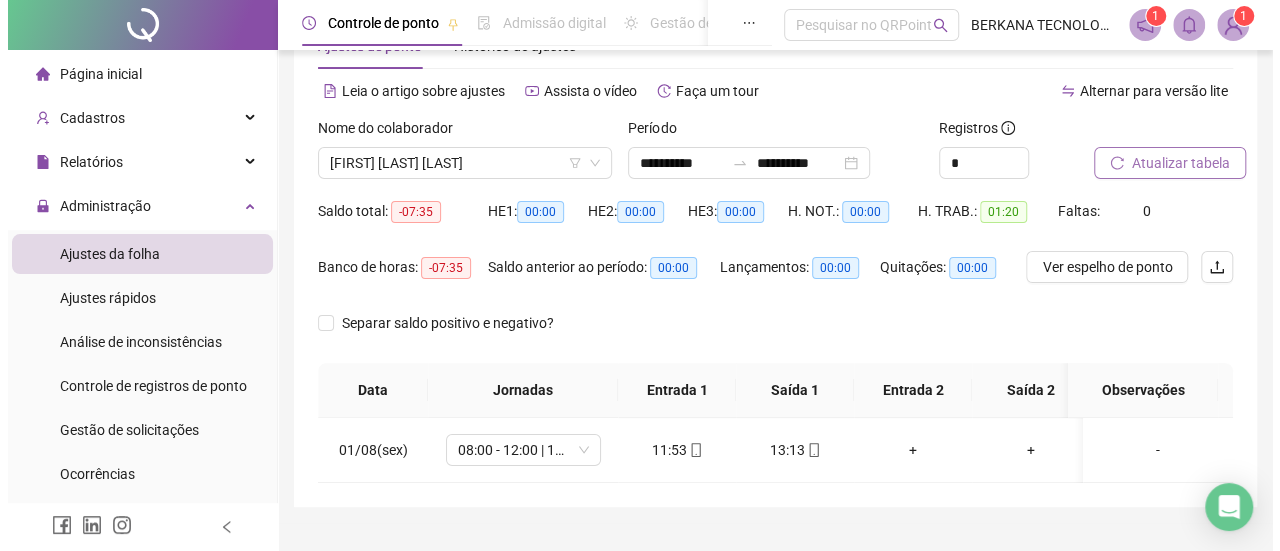 scroll, scrollTop: 123, scrollLeft: 0, axis: vertical 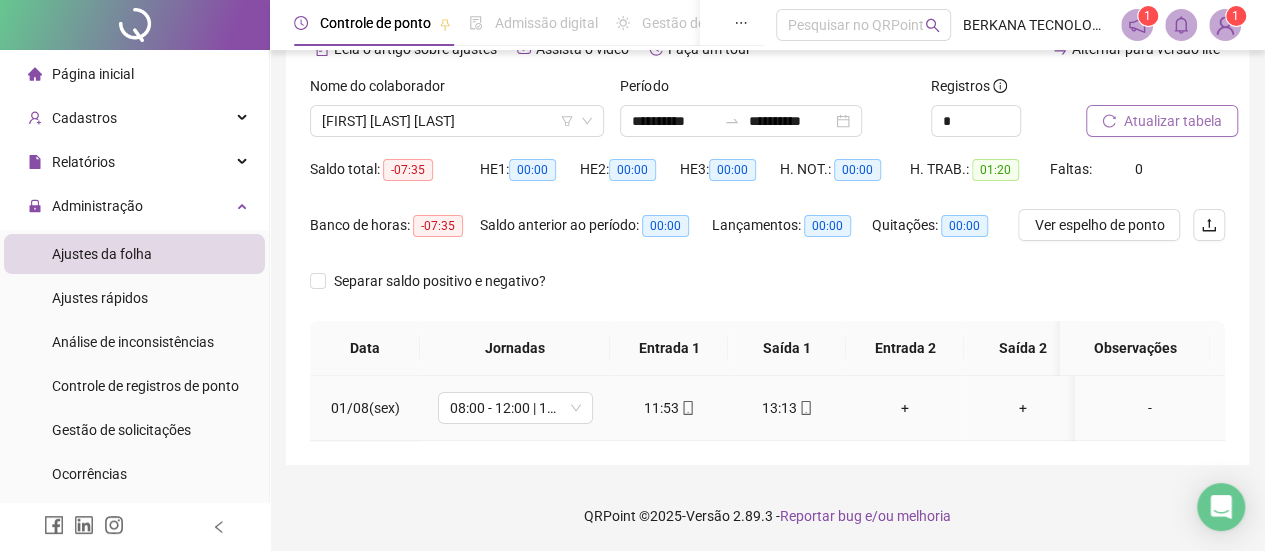 click on "+" at bounding box center [905, 408] 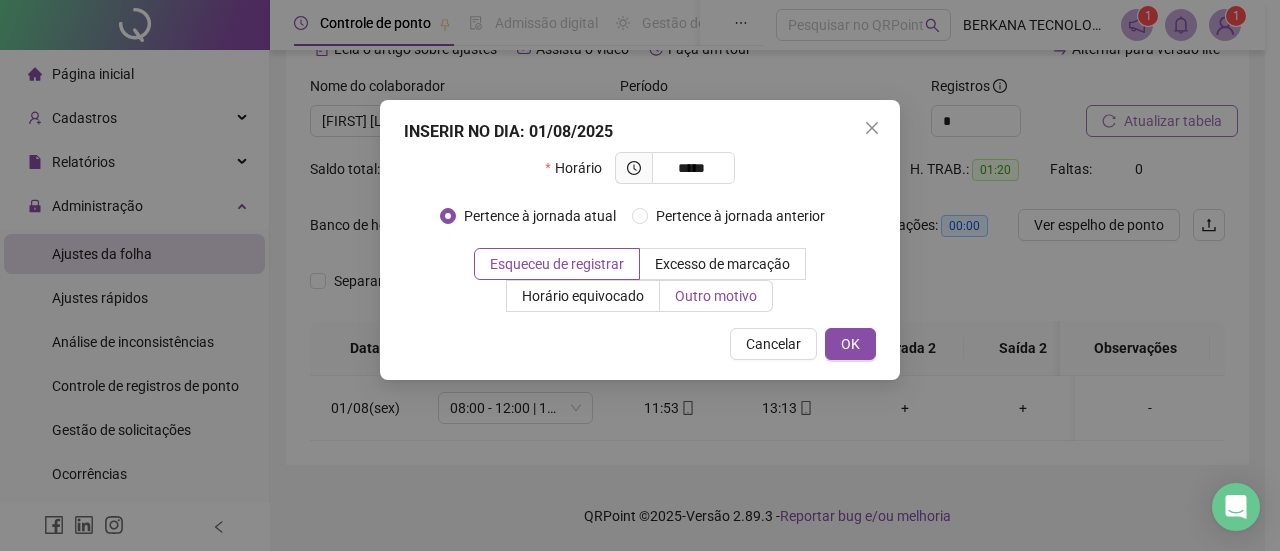 type on "*****" 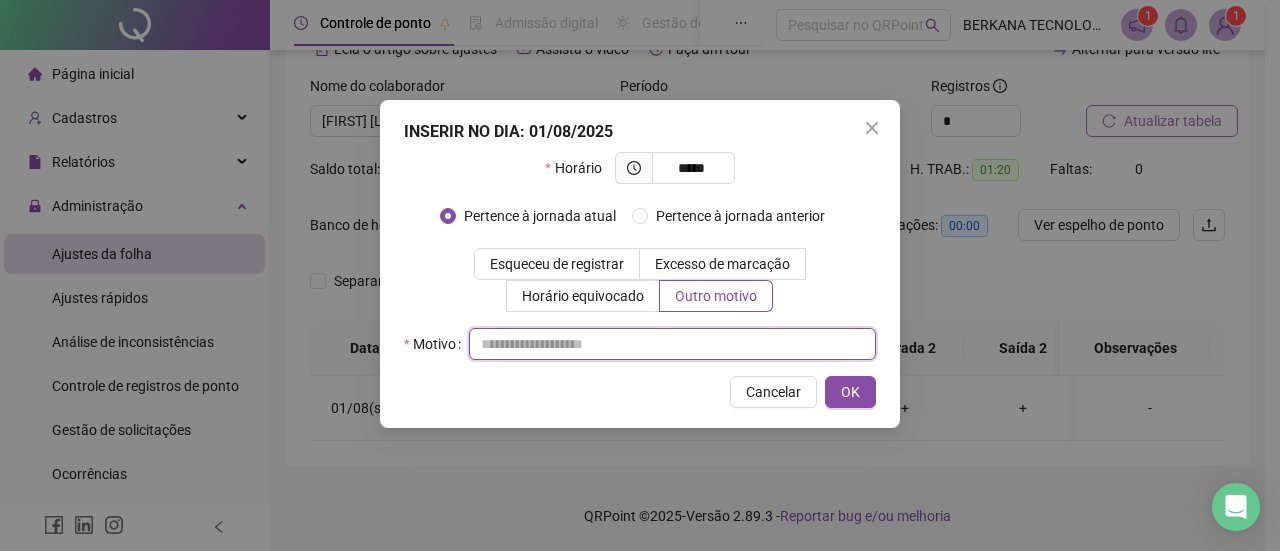 click at bounding box center (672, 344) 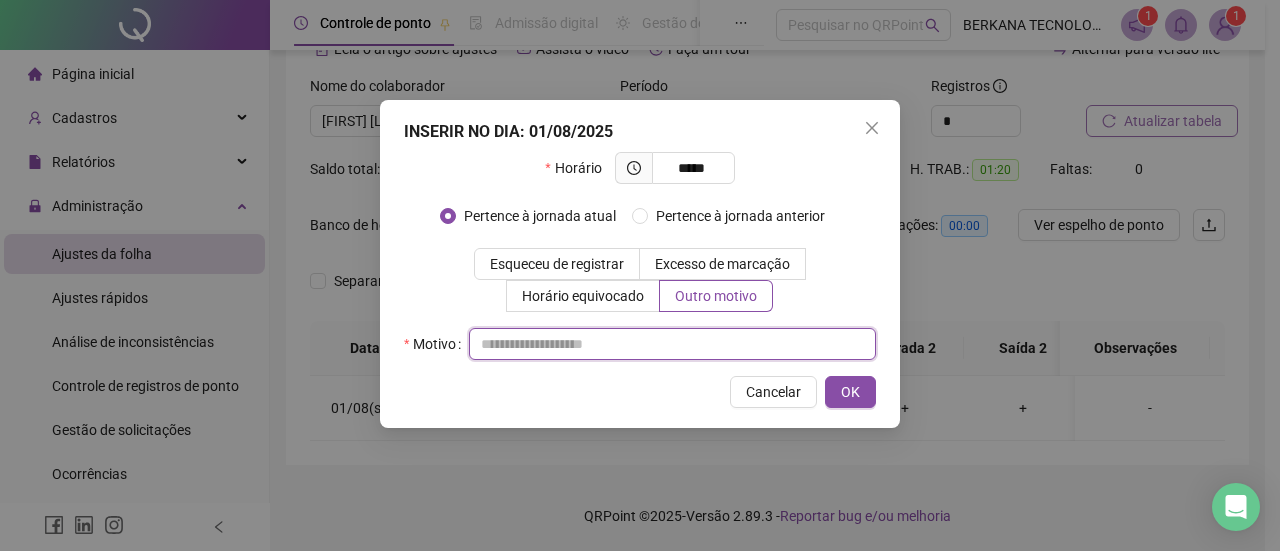type on "*" 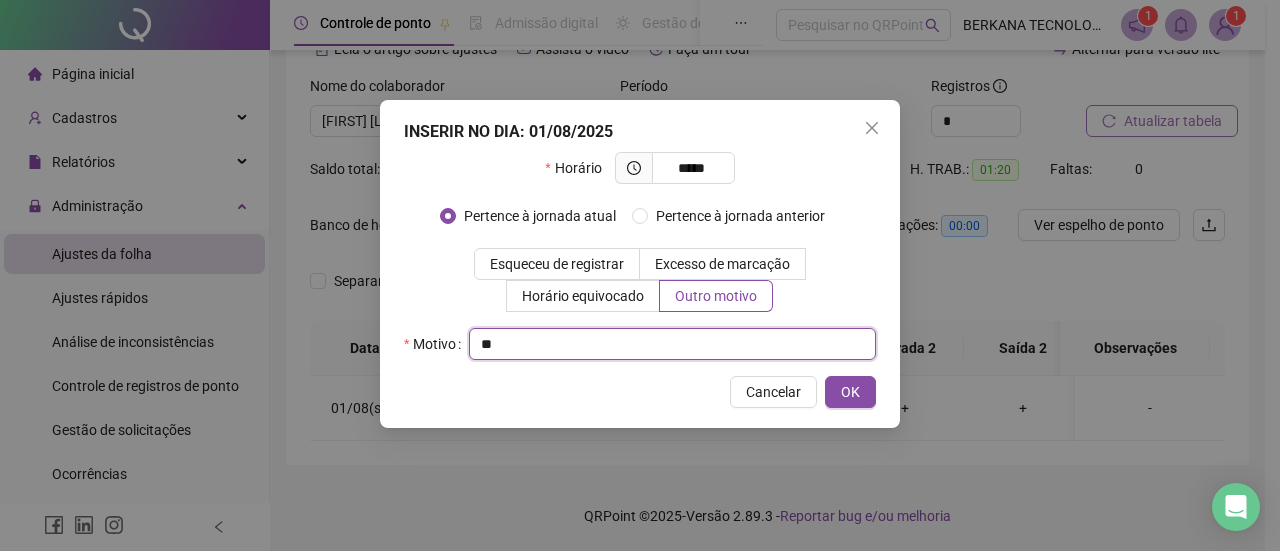 type on "*" 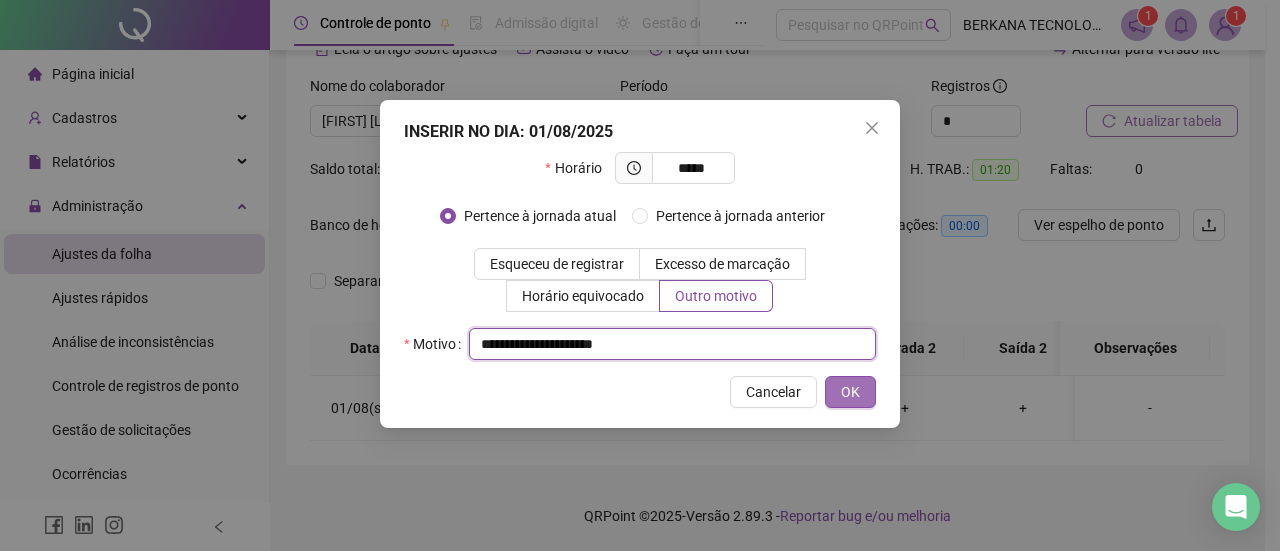 type on "**********" 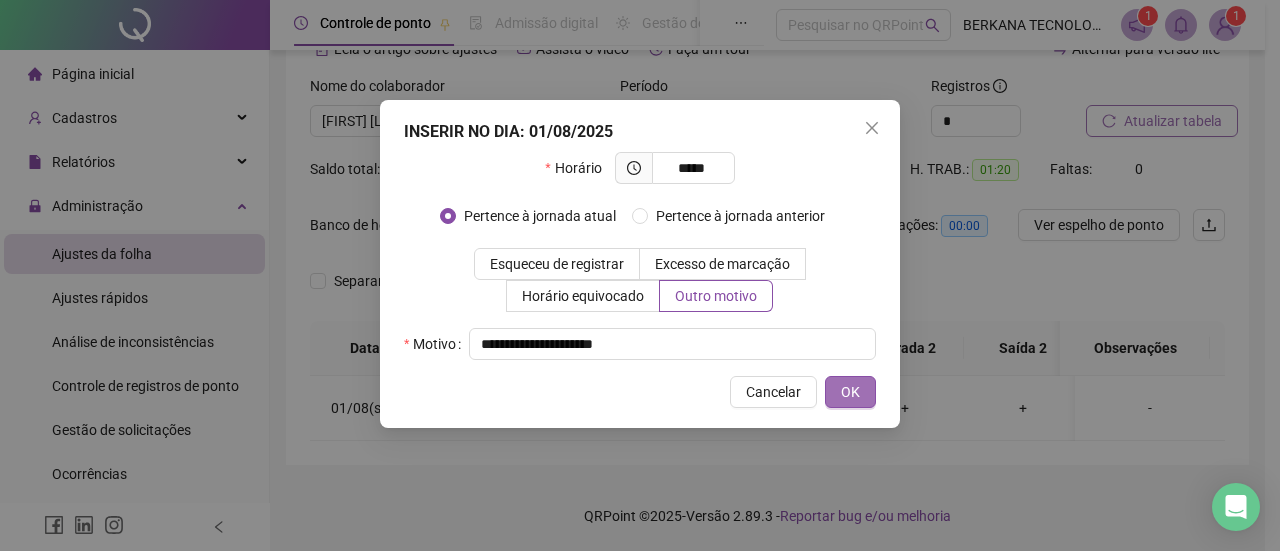 click on "OK" at bounding box center (850, 392) 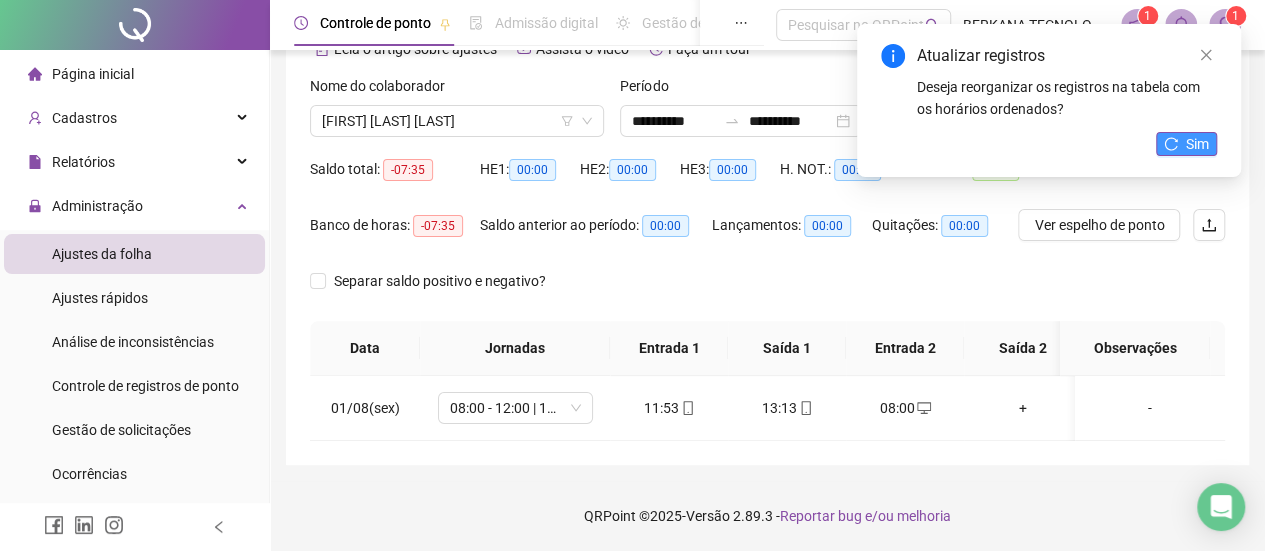 click 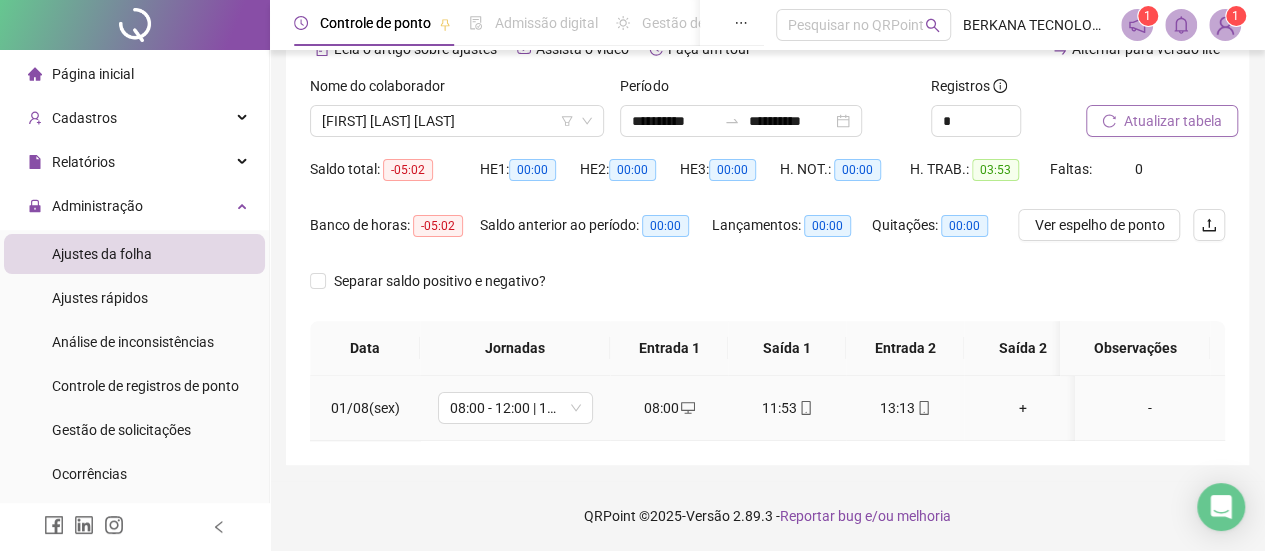 click on "11:53" at bounding box center (787, 408) 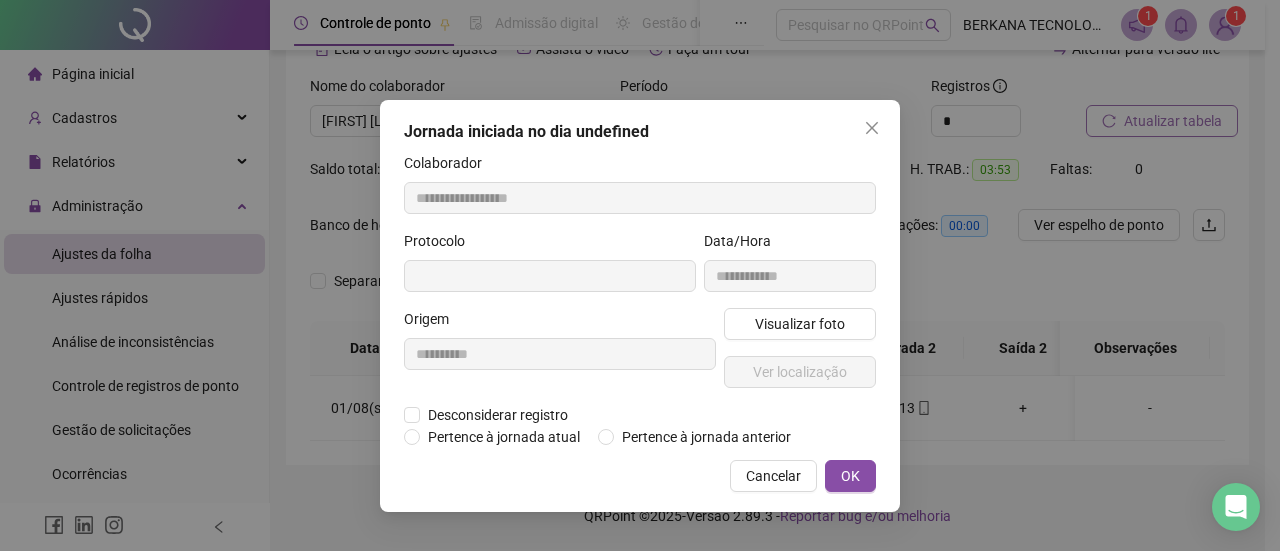 type on "**********" 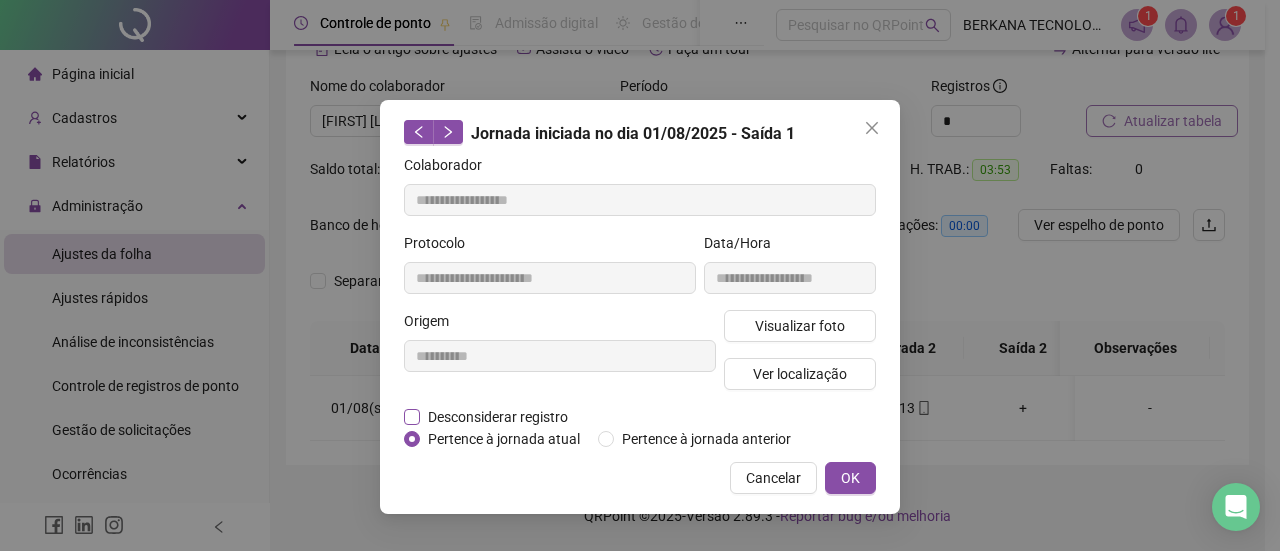 click on "Desconsiderar registro" at bounding box center [498, 417] 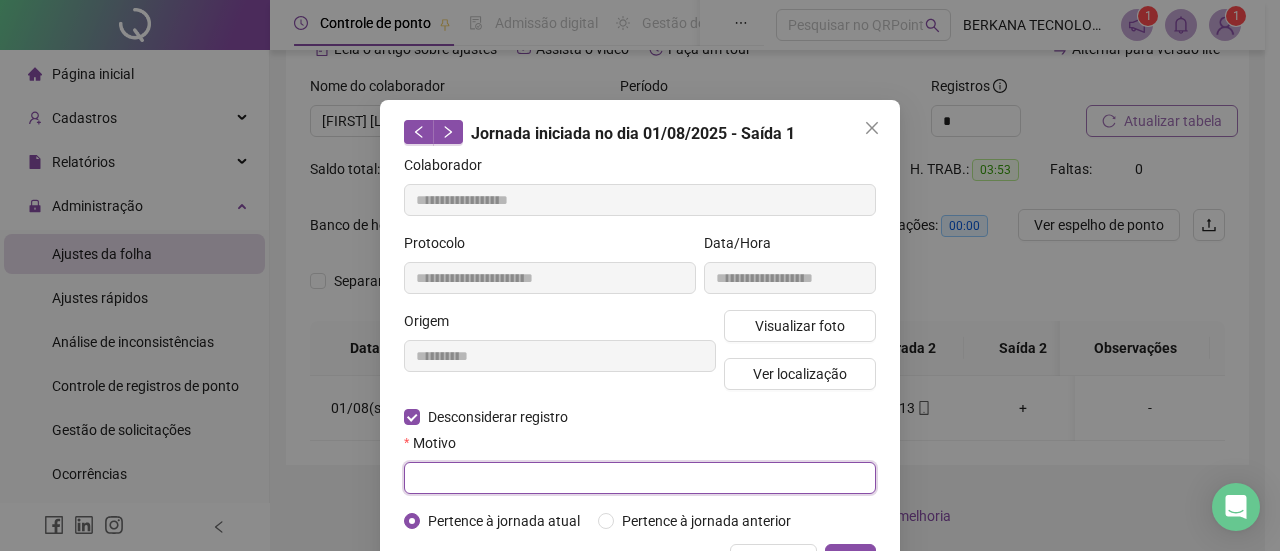 click at bounding box center [640, 478] 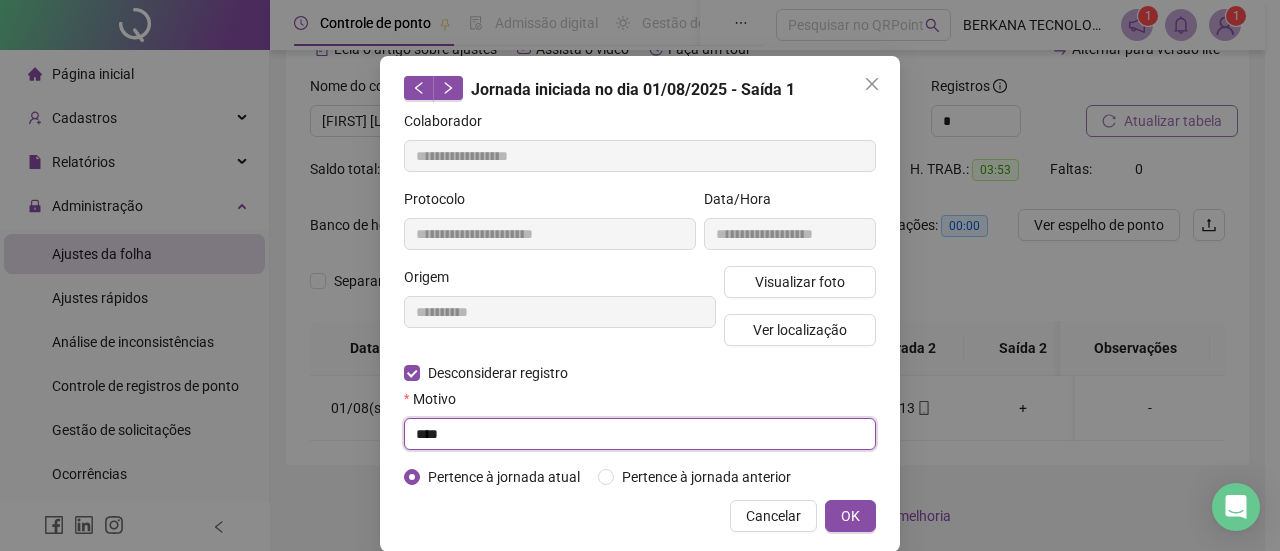 scroll, scrollTop: 68, scrollLeft: 0, axis: vertical 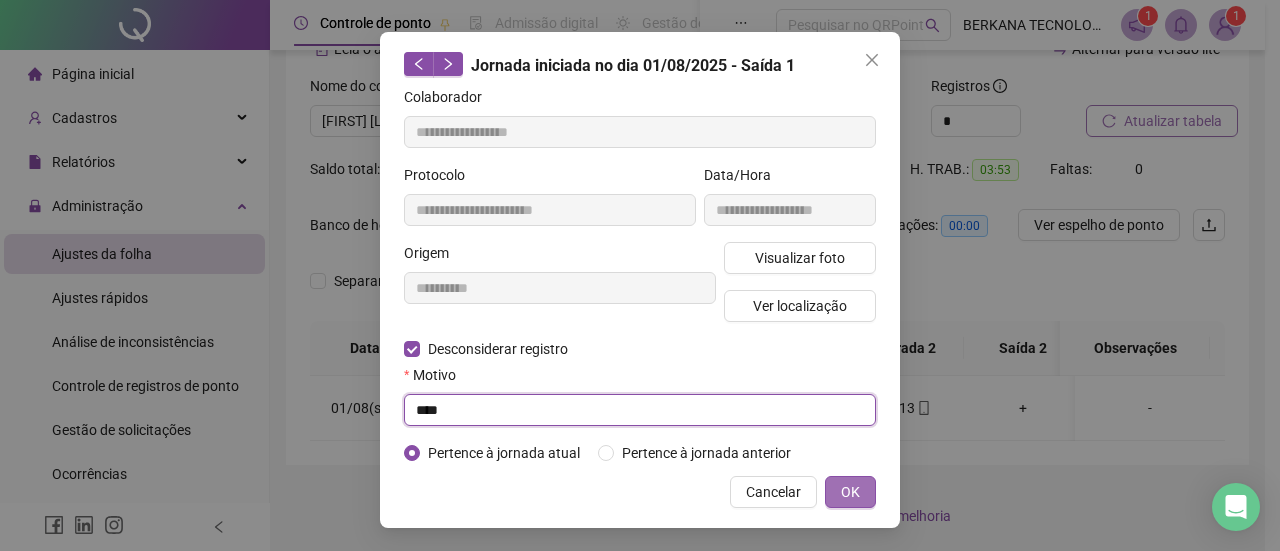 type on "****" 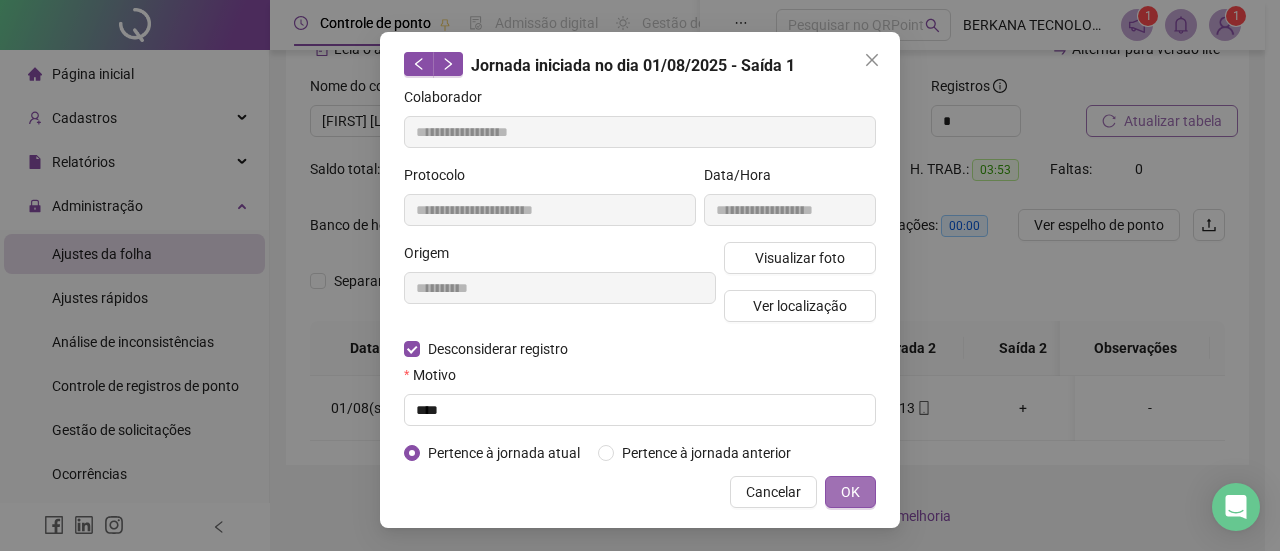 click on "OK" at bounding box center [850, 492] 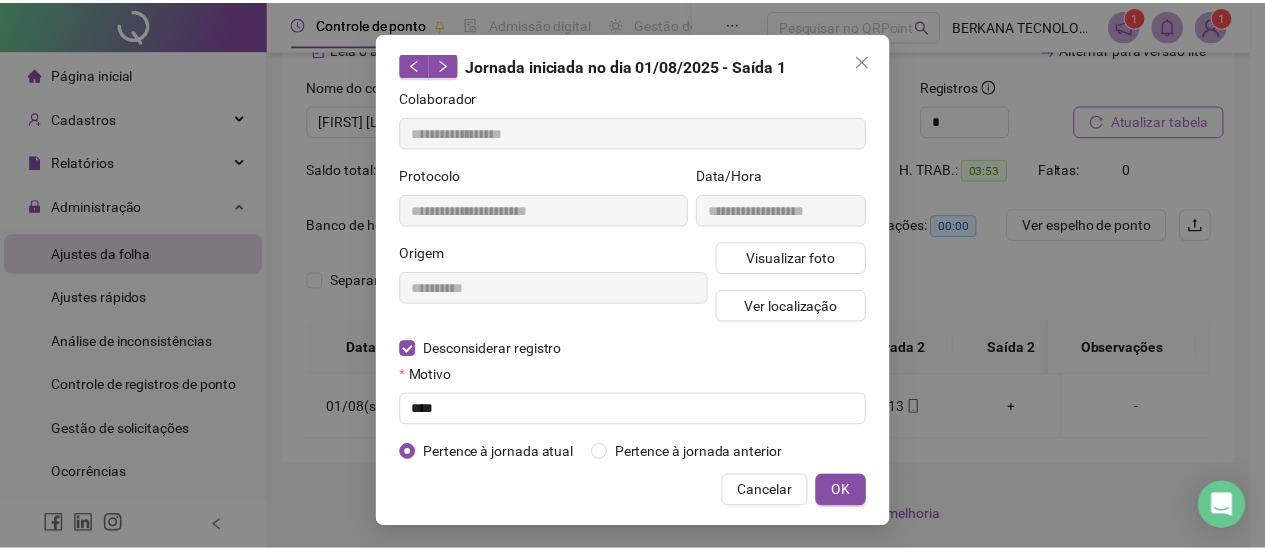 scroll, scrollTop: 0, scrollLeft: 0, axis: both 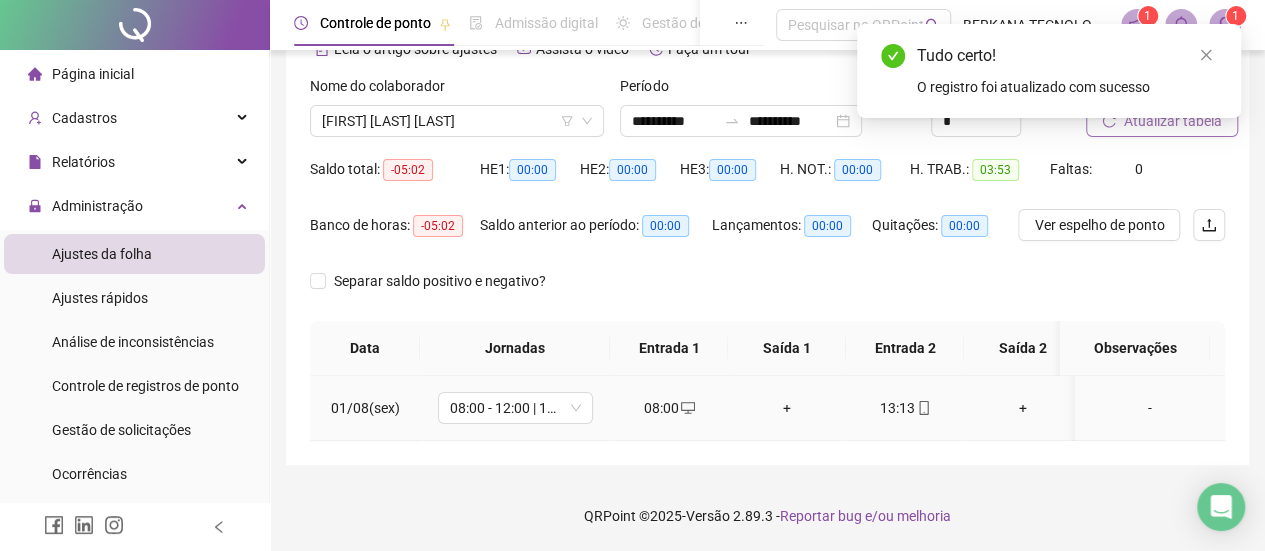 click on "+" at bounding box center [787, 408] 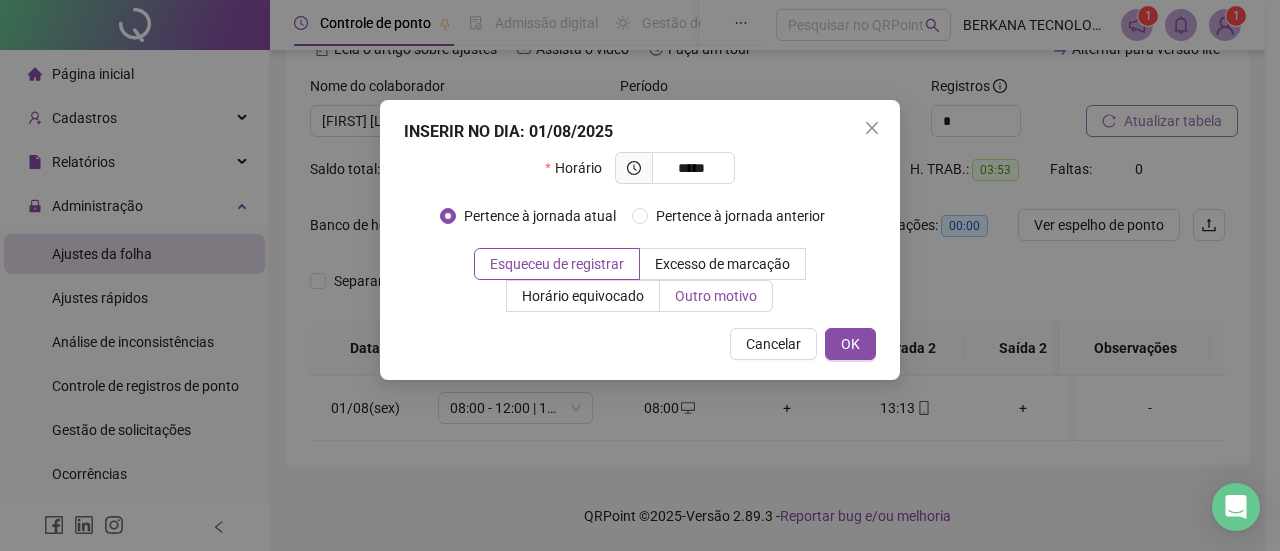 type on "*****" 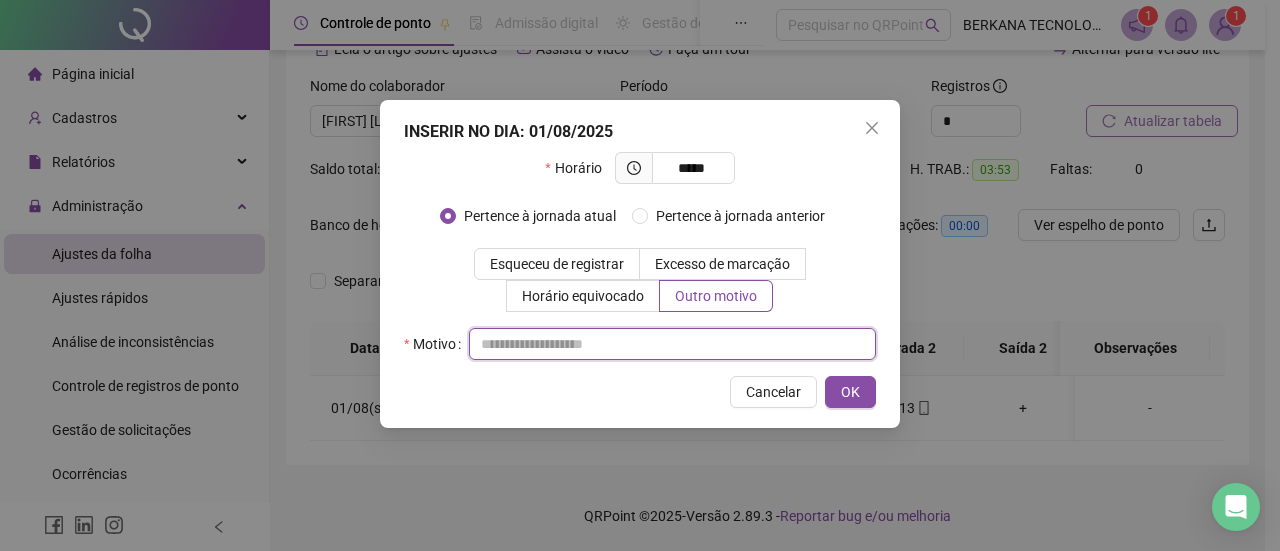 click at bounding box center (672, 344) 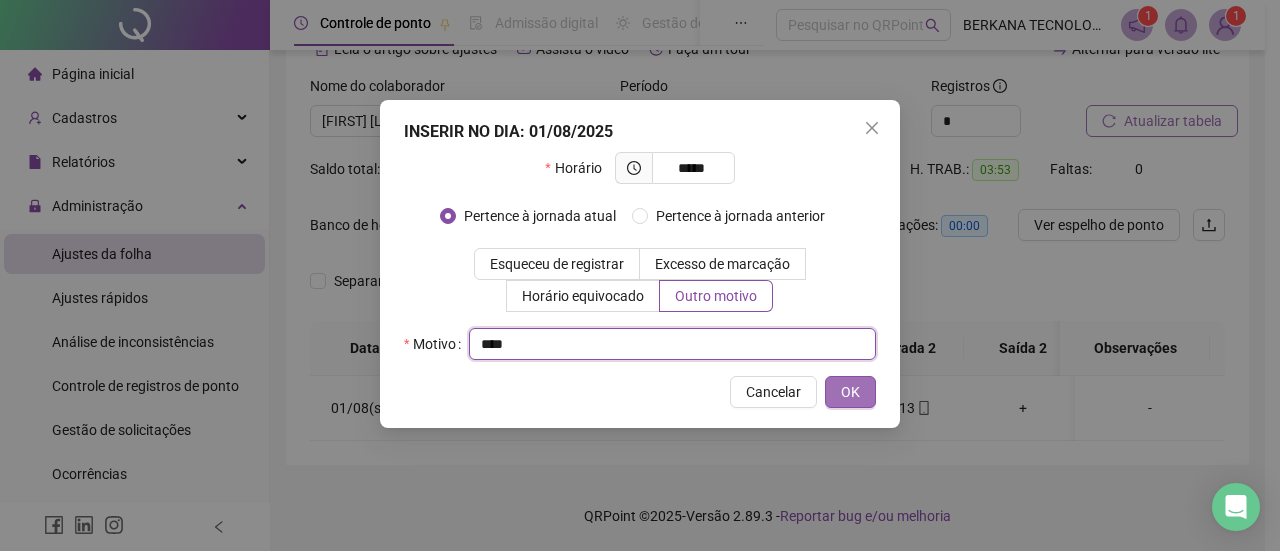 type on "****" 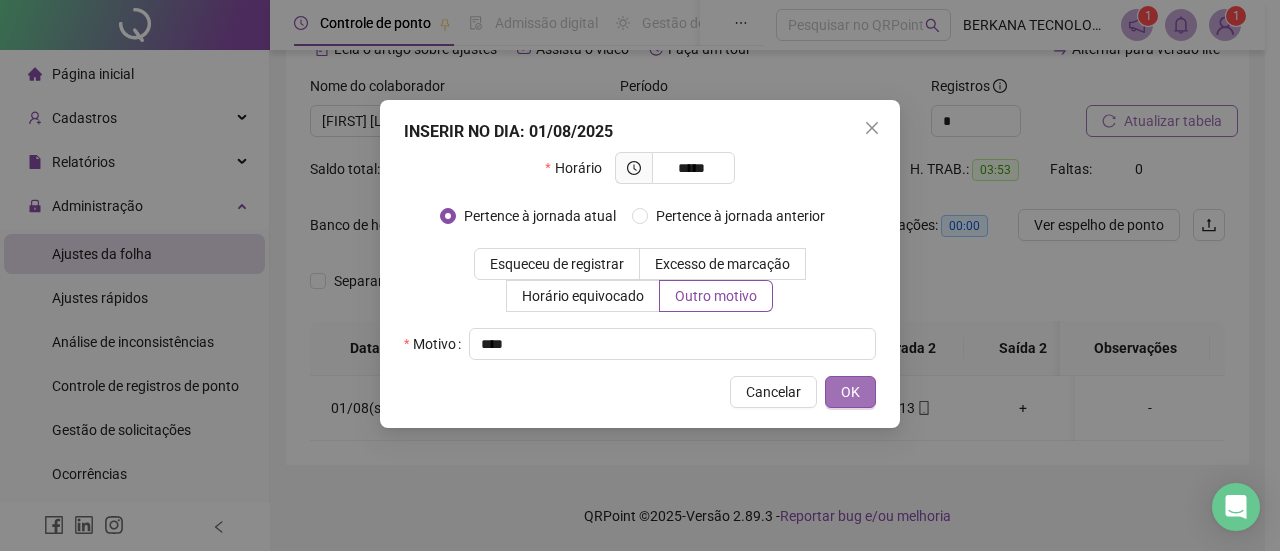 click on "OK" at bounding box center [850, 392] 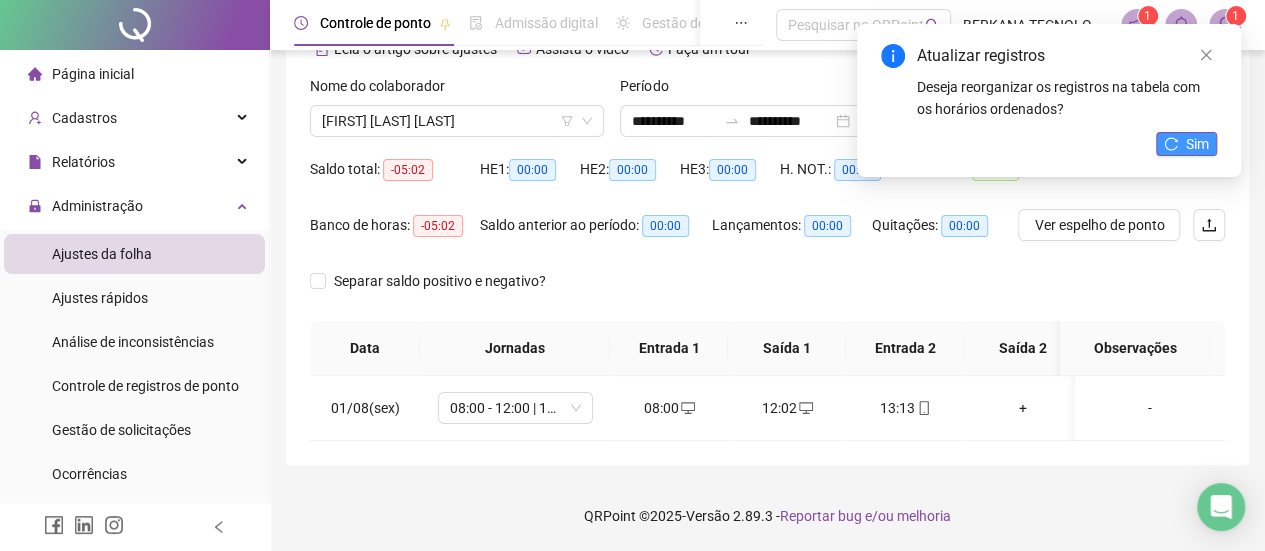 click on "Sim" at bounding box center (1186, 144) 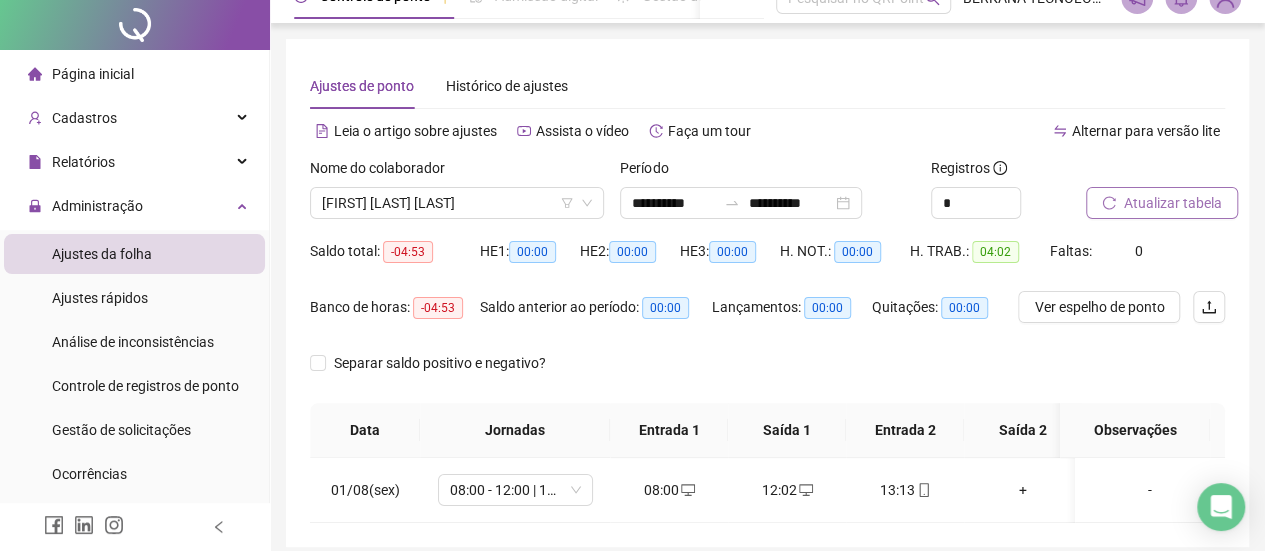 scroll, scrollTop: 0, scrollLeft: 0, axis: both 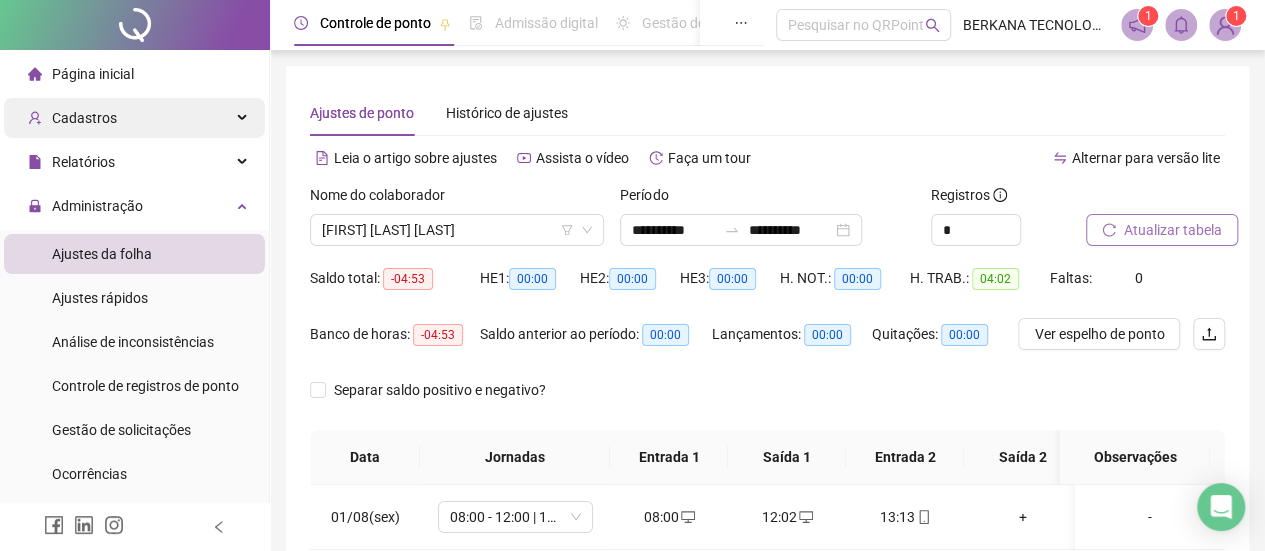 click on "Cadastros" at bounding box center (134, 118) 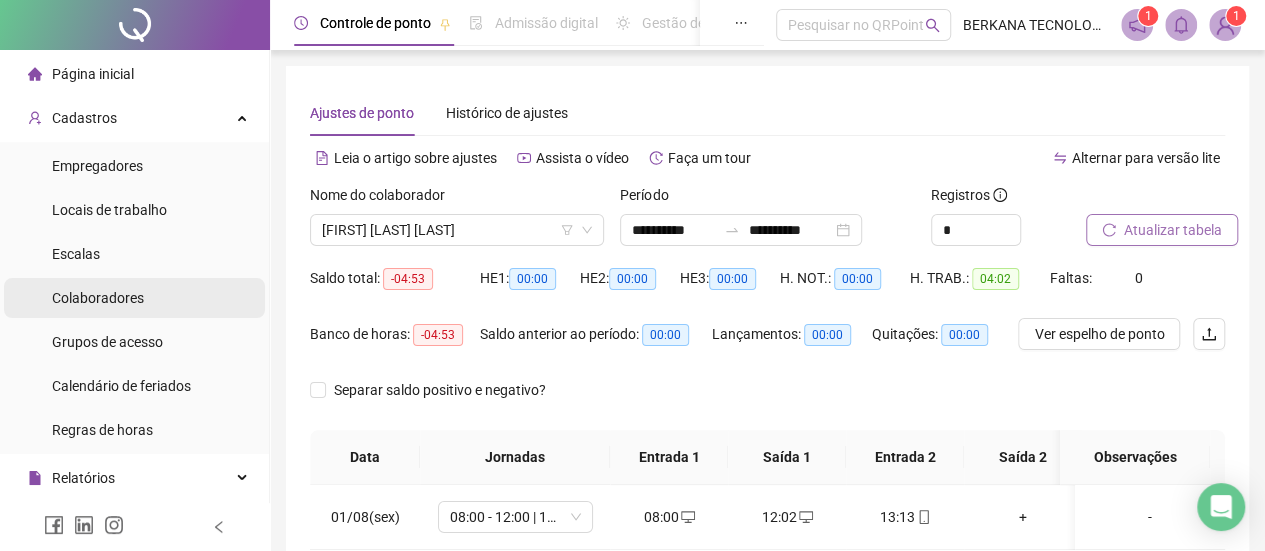 click on "Colaboradores" at bounding box center (98, 298) 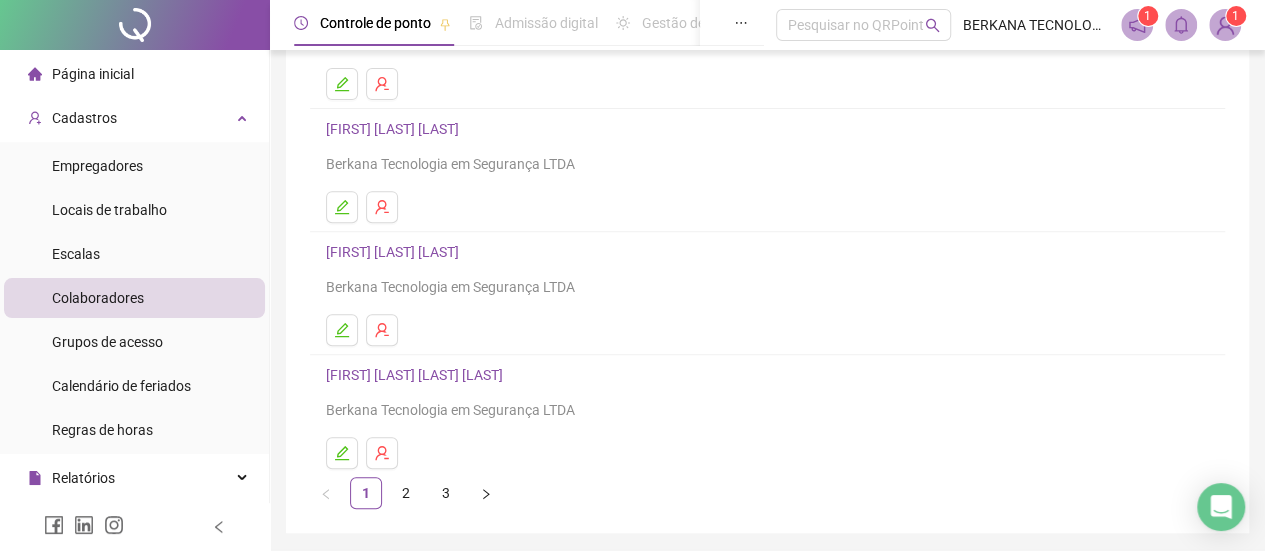scroll, scrollTop: 414, scrollLeft: 0, axis: vertical 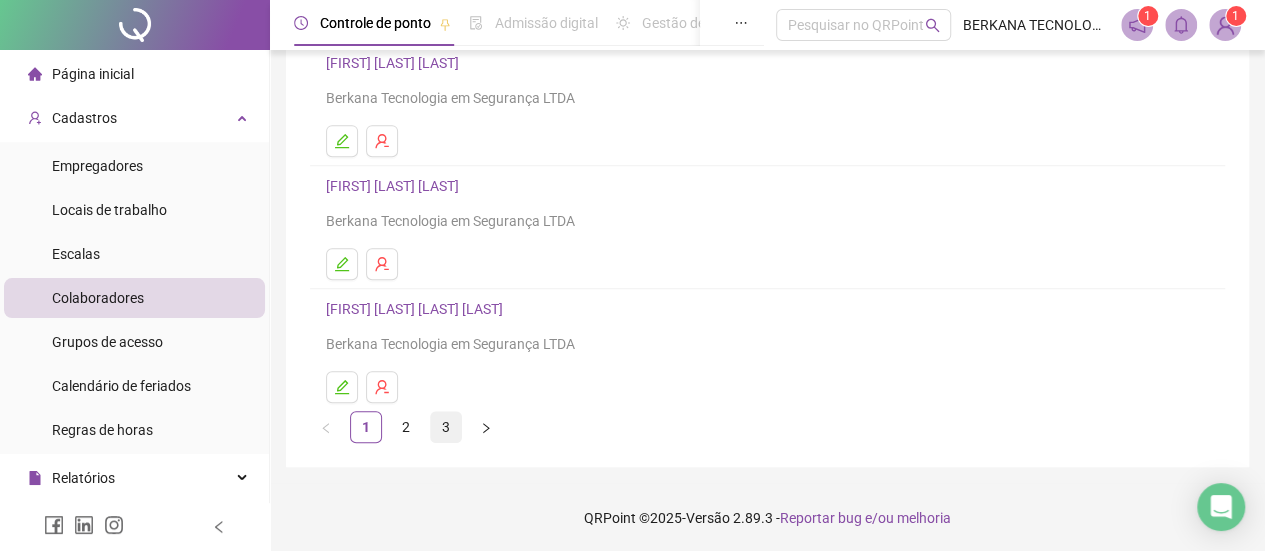 click on "3" at bounding box center [446, 427] 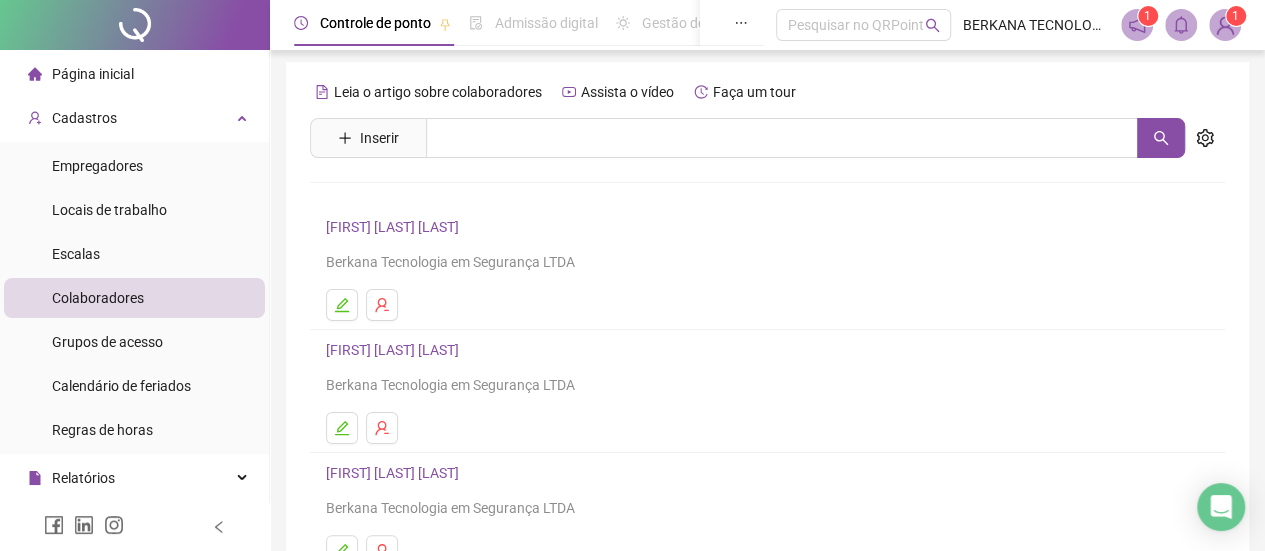 click on "[FIRST] [LAST] [LAST]" at bounding box center [395, 350] 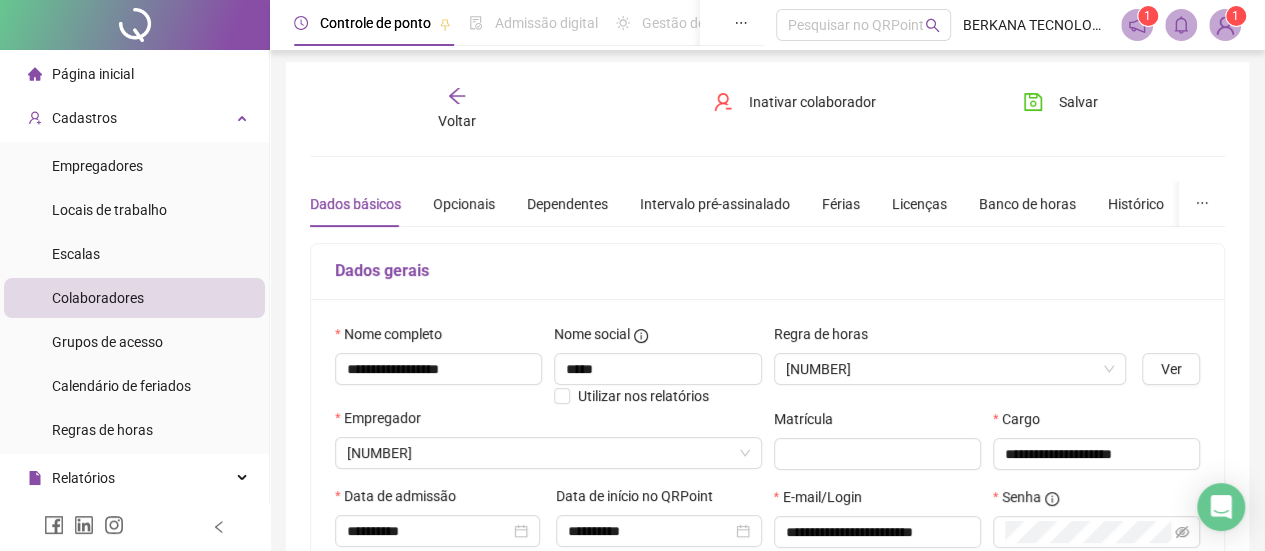 type on "**********" 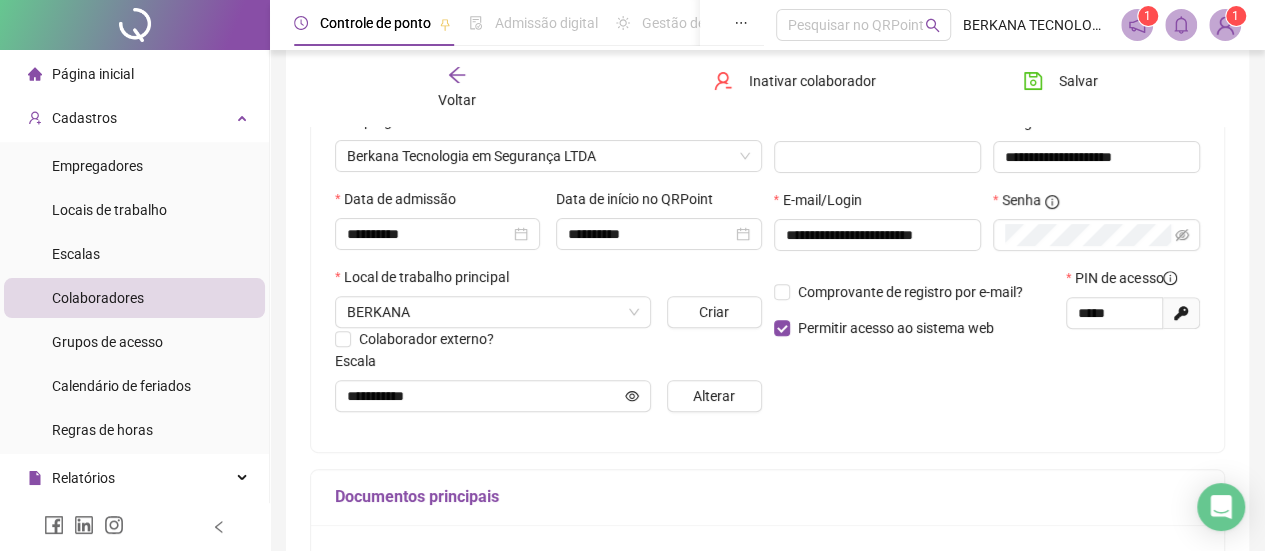 scroll, scrollTop: 304, scrollLeft: 0, axis: vertical 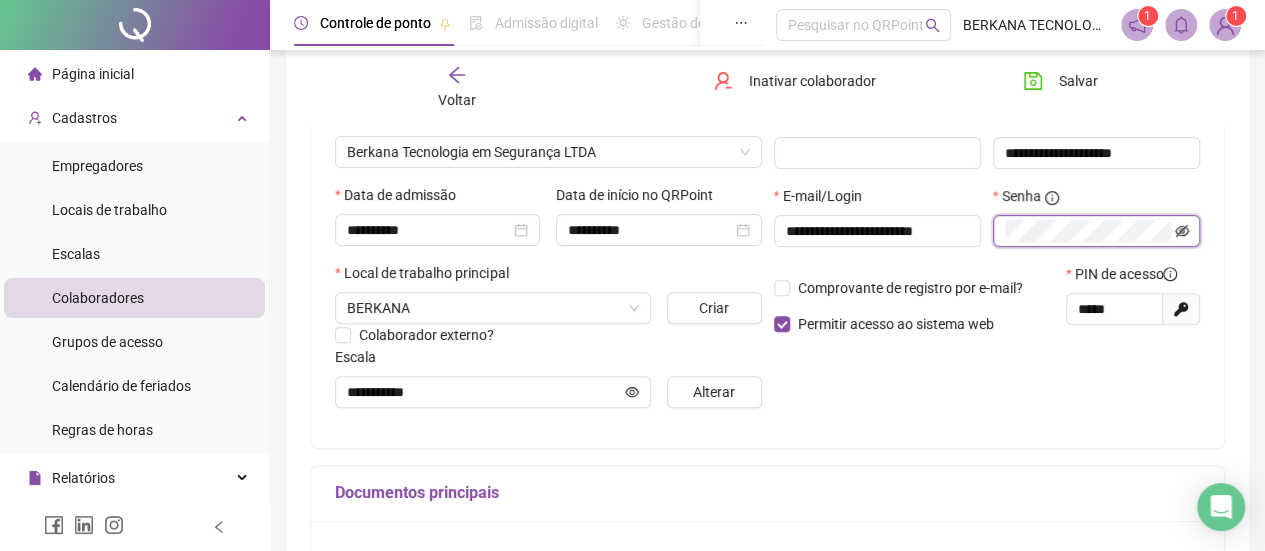 click 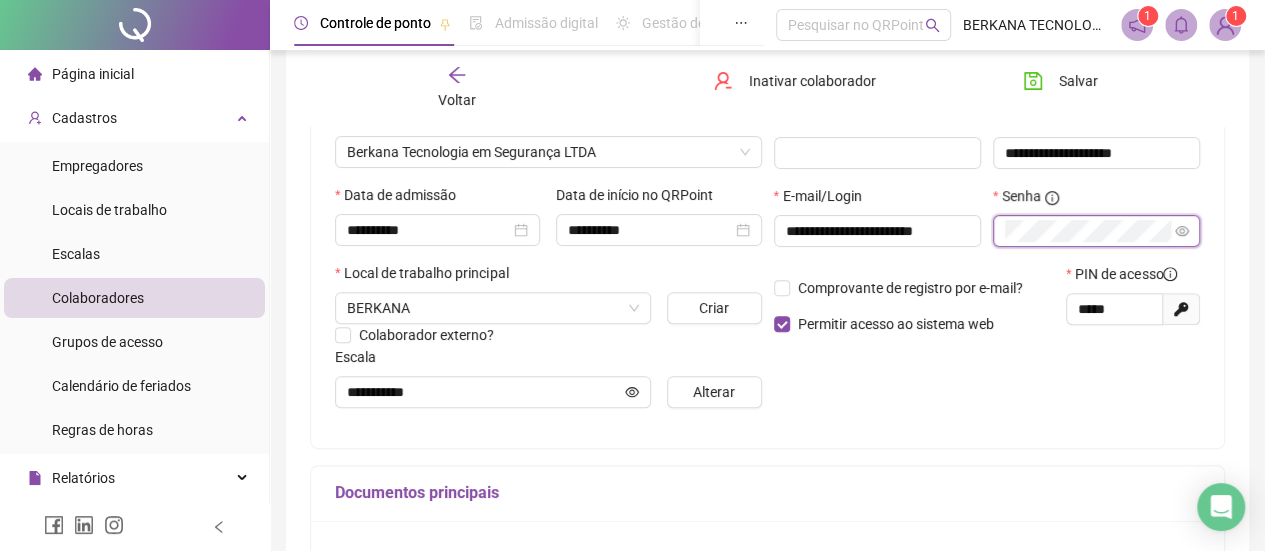 click 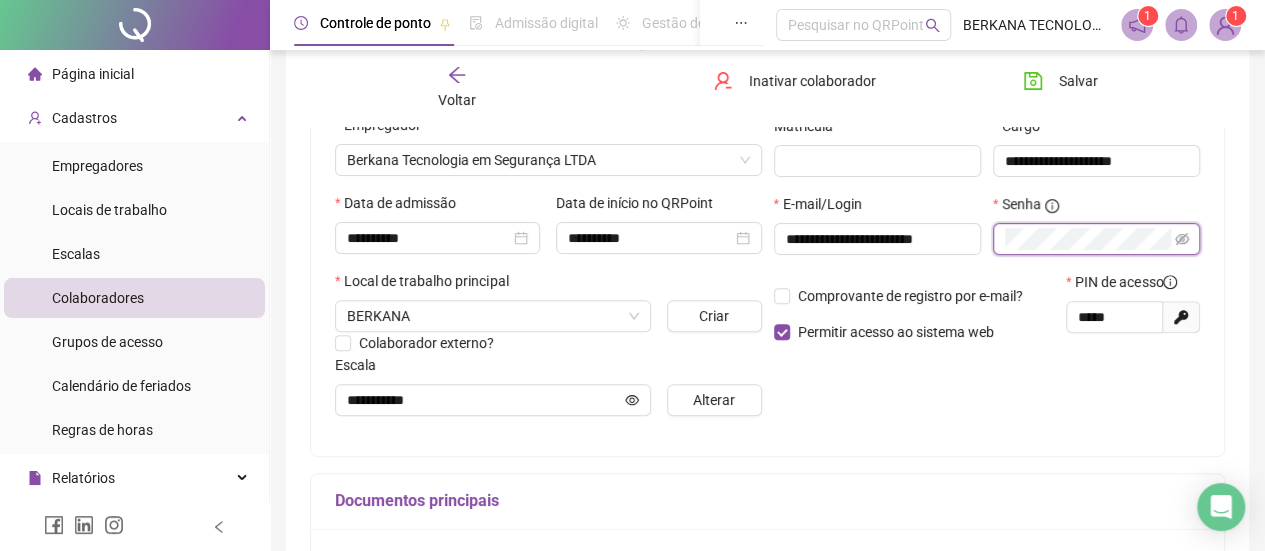 scroll, scrollTop: 288, scrollLeft: 0, axis: vertical 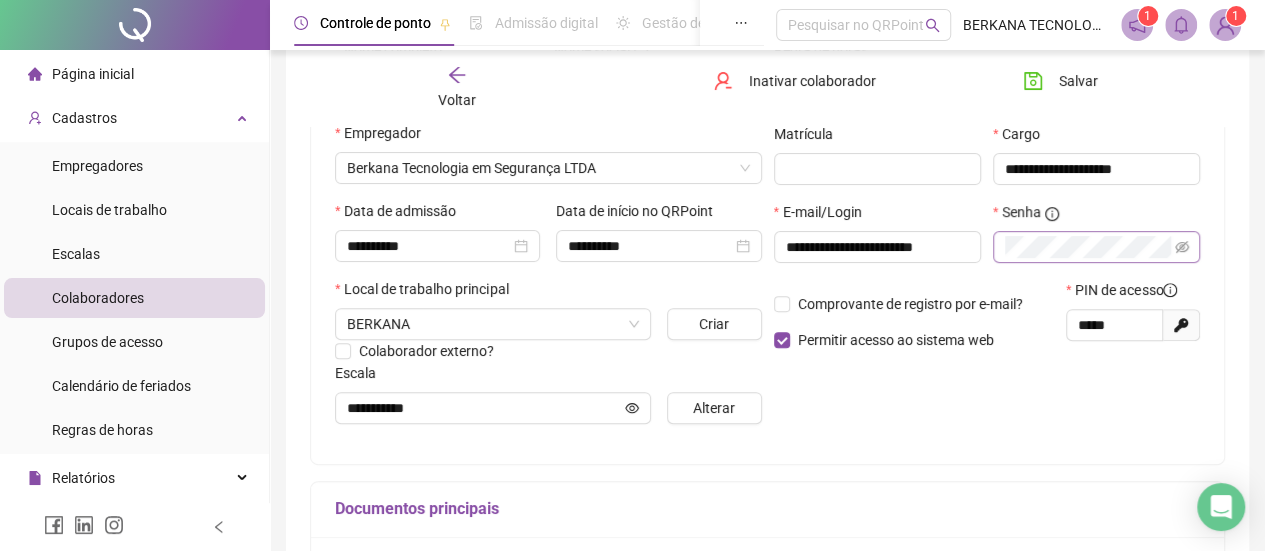 click on "Comprovante de registro por e-mail?" at bounding box center (902, 304) 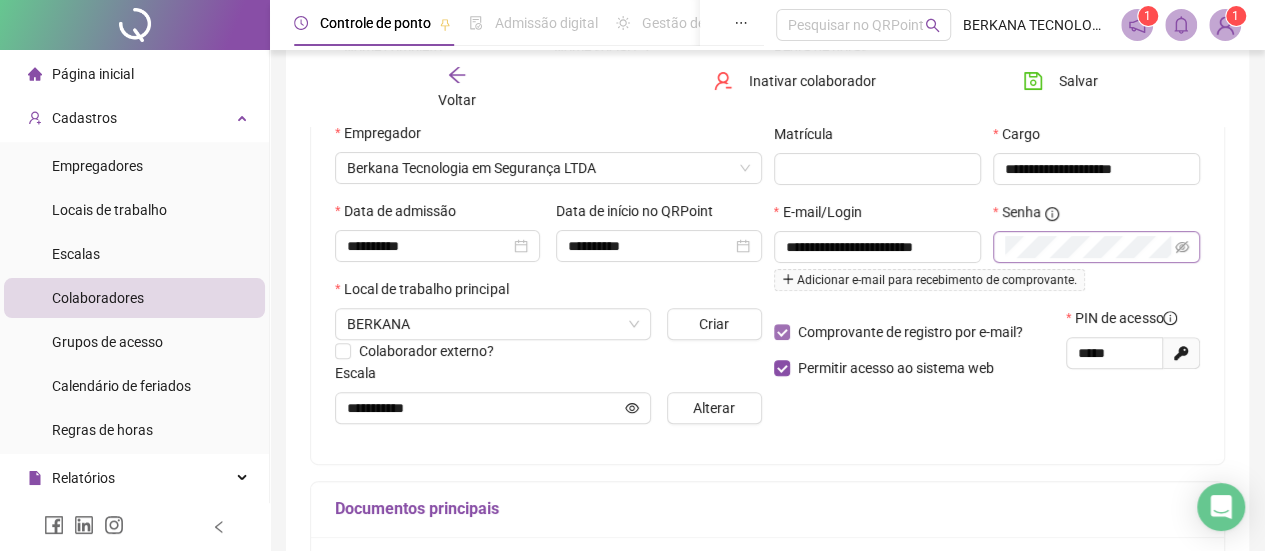 click on "Comprovante de registro por e-mail?" at bounding box center [910, 332] 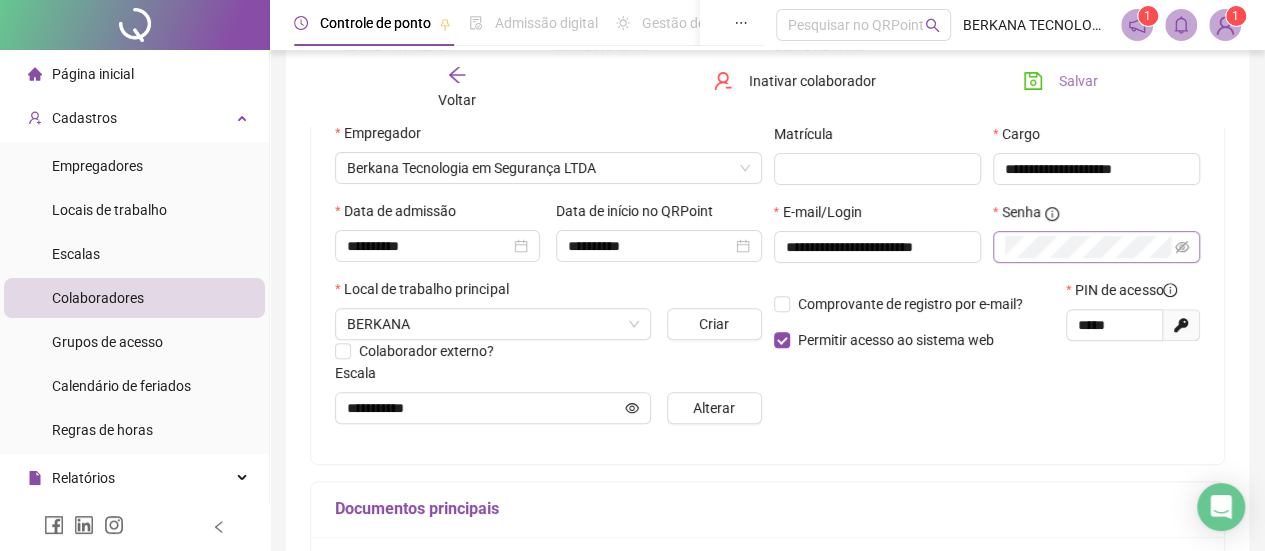 click on "Salvar" at bounding box center (1078, 81) 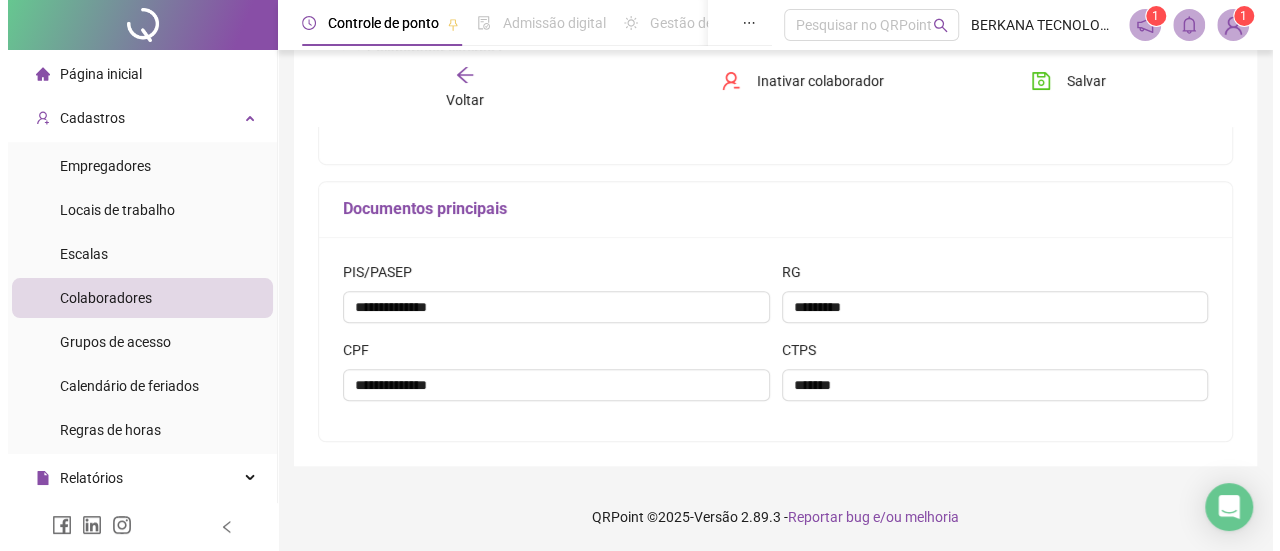 scroll, scrollTop: 0, scrollLeft: 0, axis: both 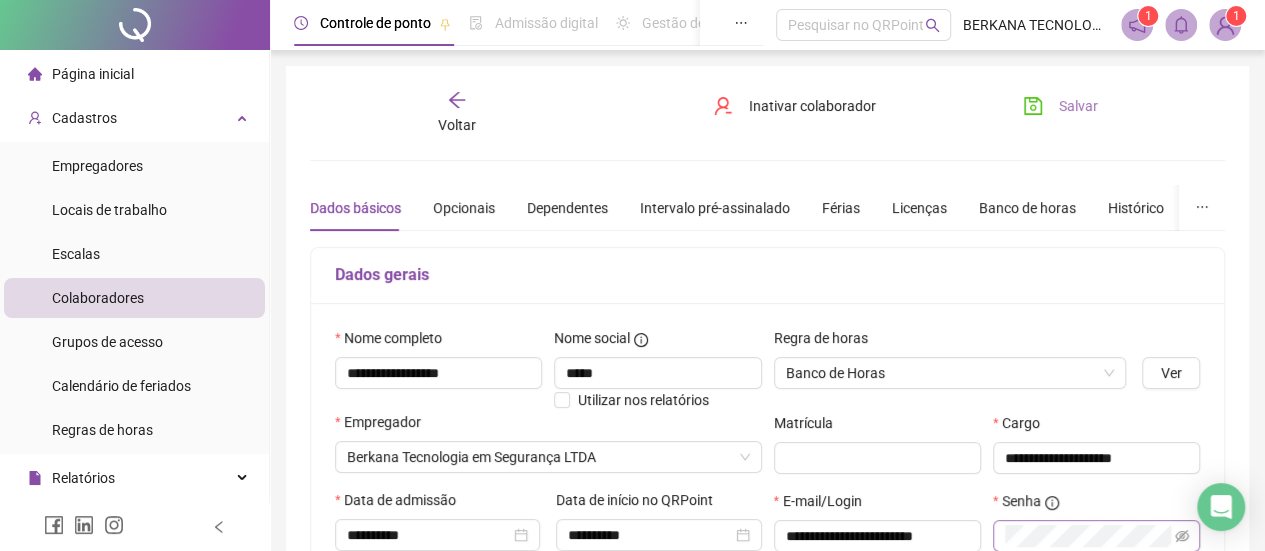 click on "Salvar" at bounding box center [1078, 106] 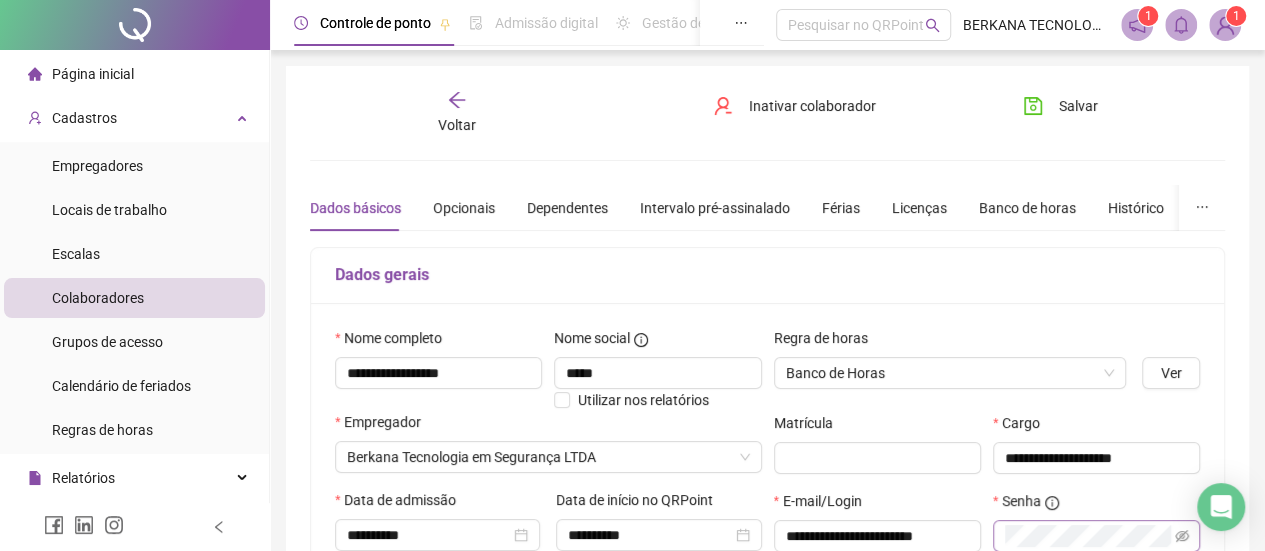 click at bounding box center (1225, 25) 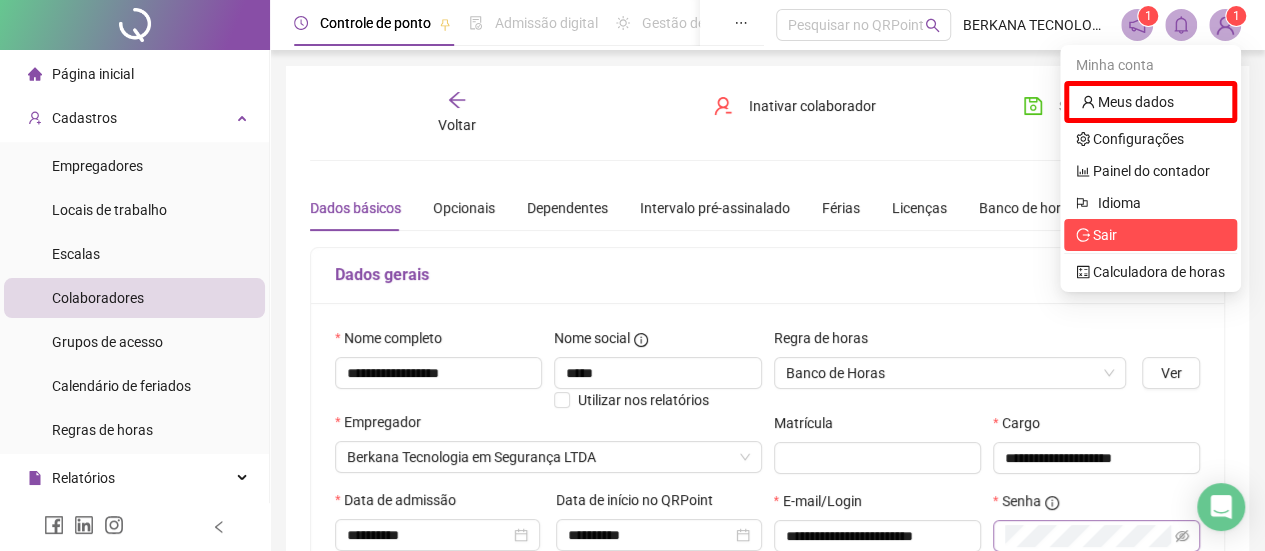 click on "Sair" at bounding box center (1150, 235) 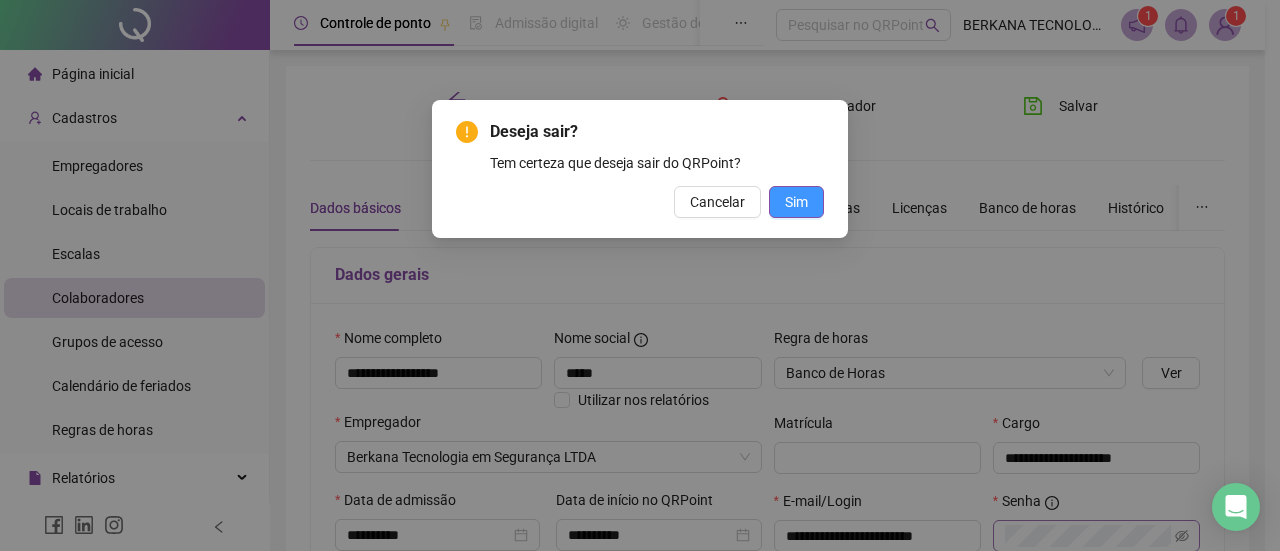click on "Sim" at bounding box center (796, 202) 